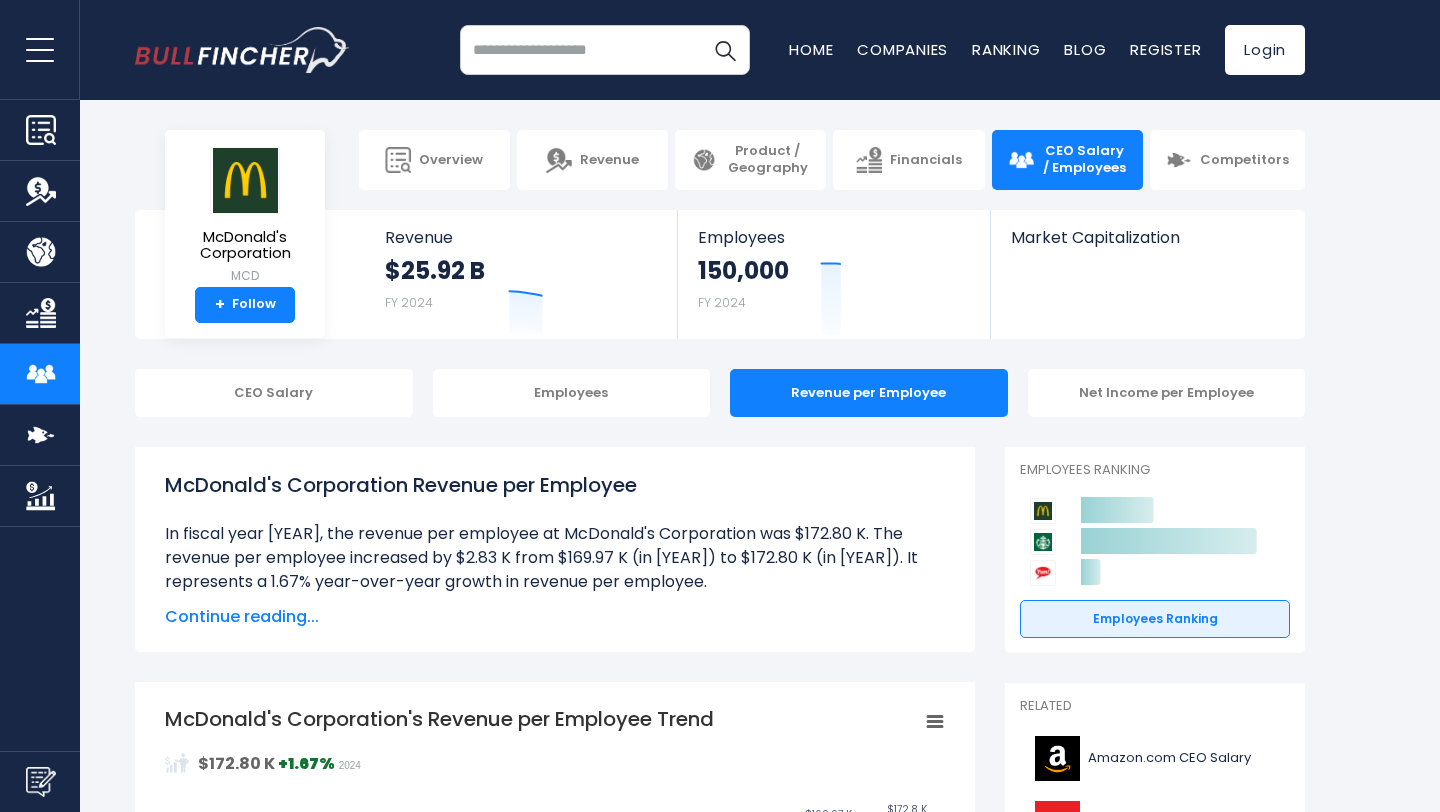 scroll, scrollTop: 0, scrollLeft: 0, axis: both 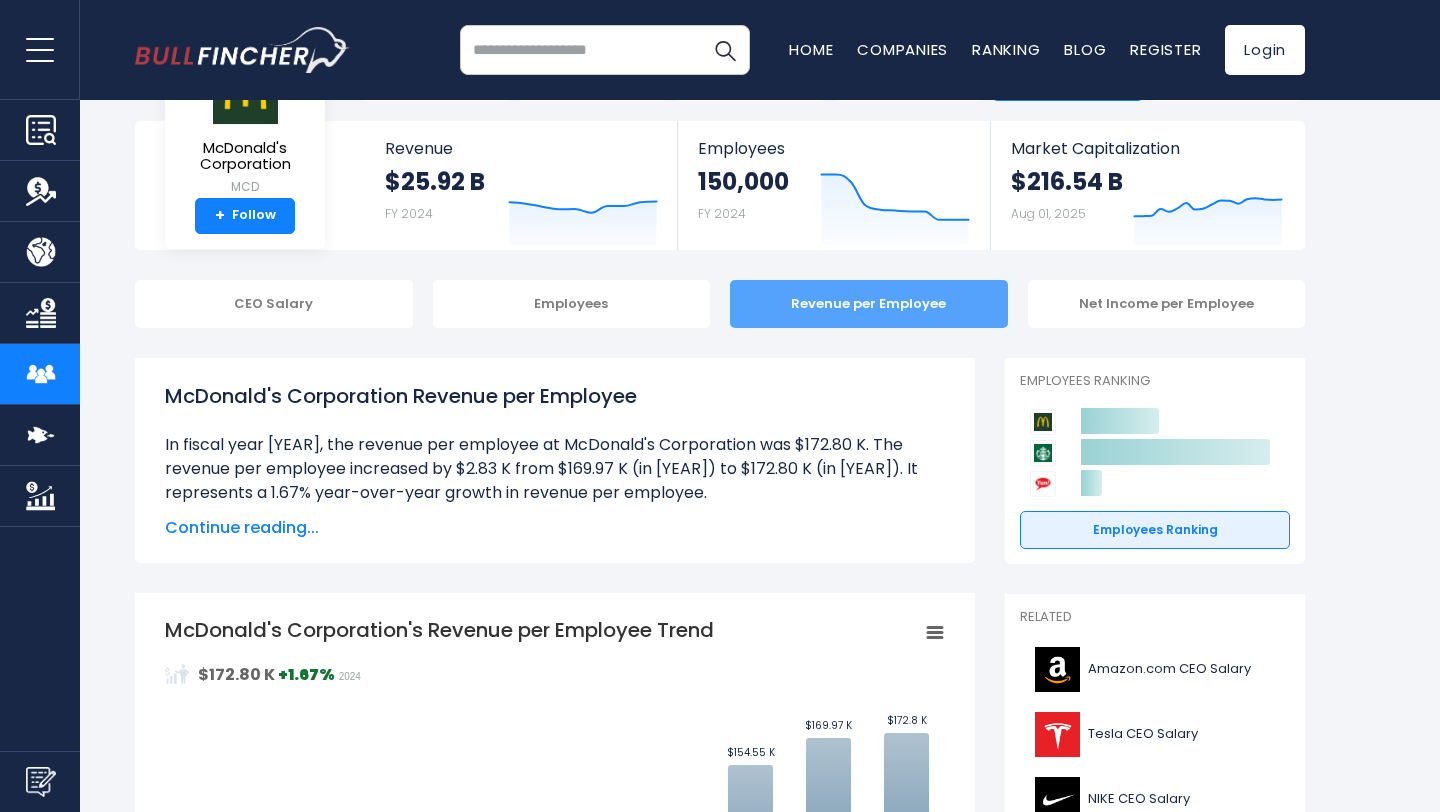 click on "Revenue per Employee" at bounding box center [869, 304] 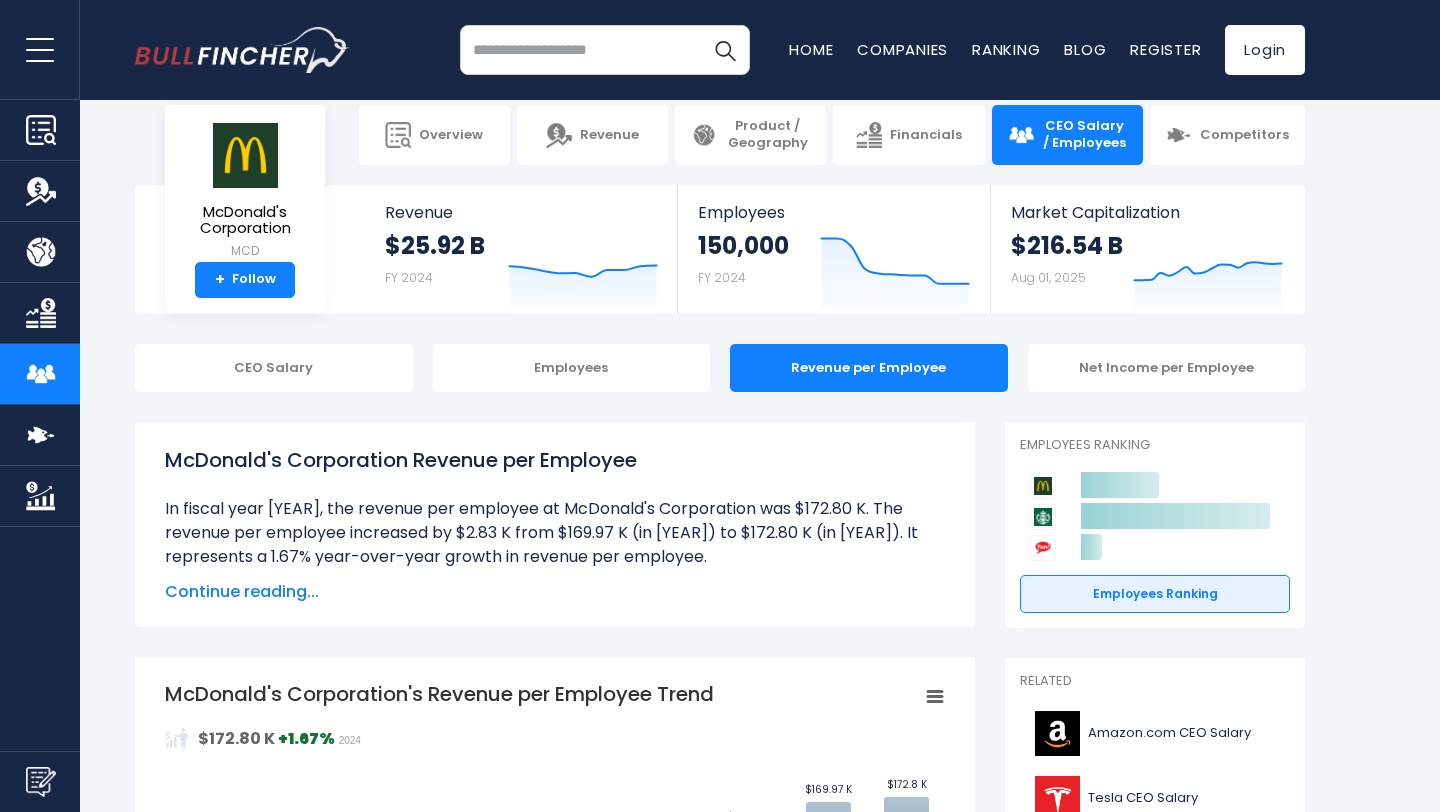 scroll, scrollTop: 0, scrollLeft: 0, axis: both 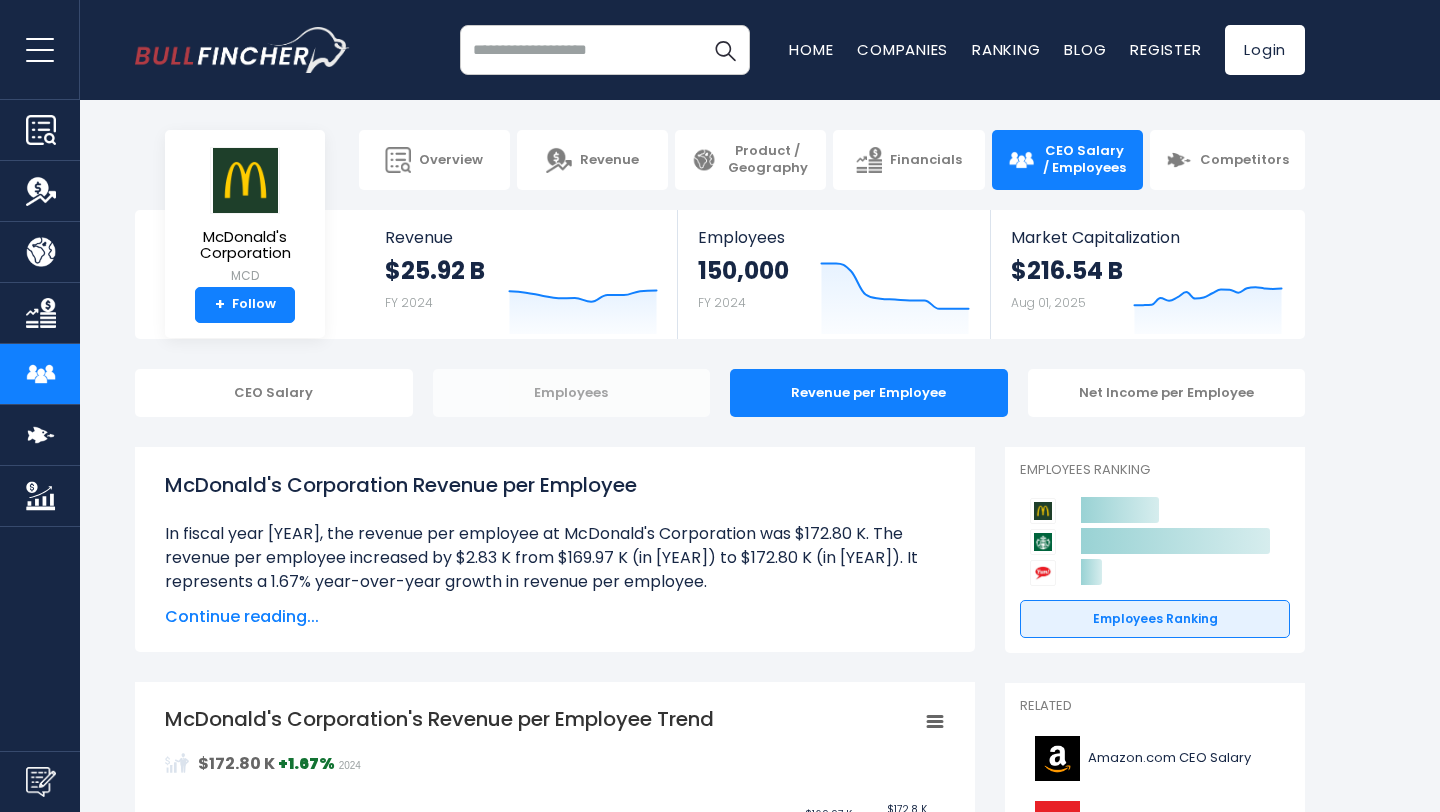 click on "Employees" at bounding box center [572, 393] 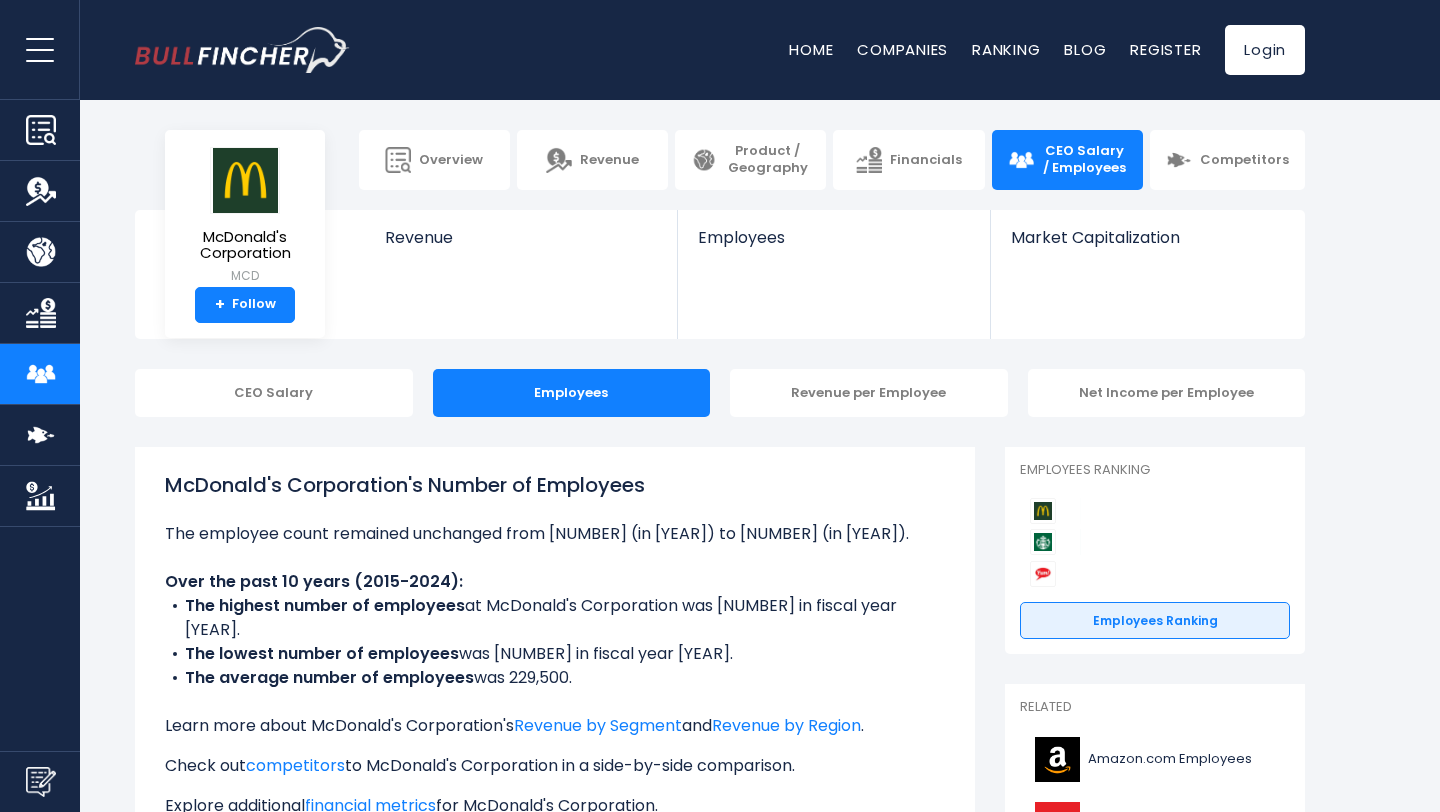scroll, scrollTop: 0, scrollLeft: 0, axis: both 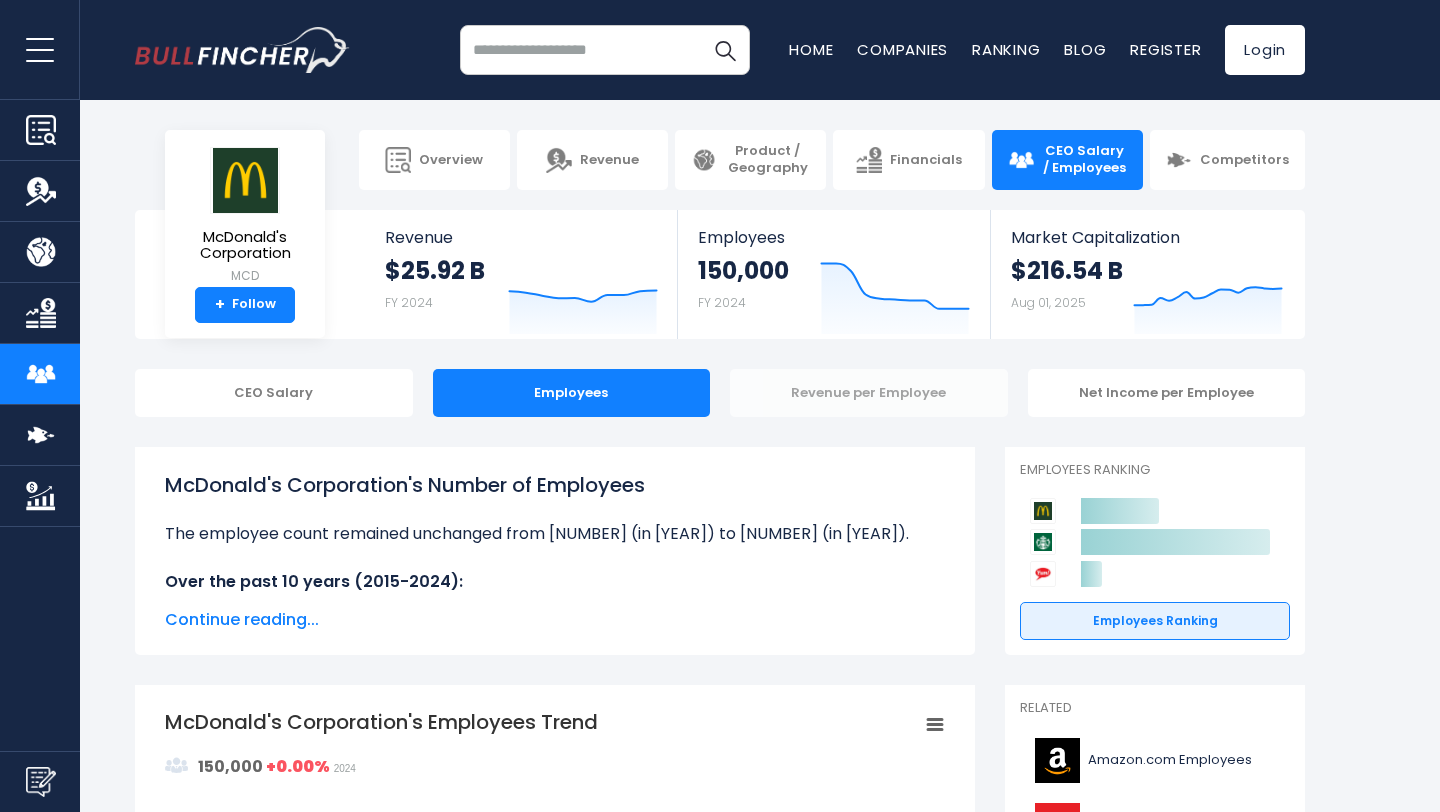 click on "Revenue per Employee" at bounding box center [869, 393] 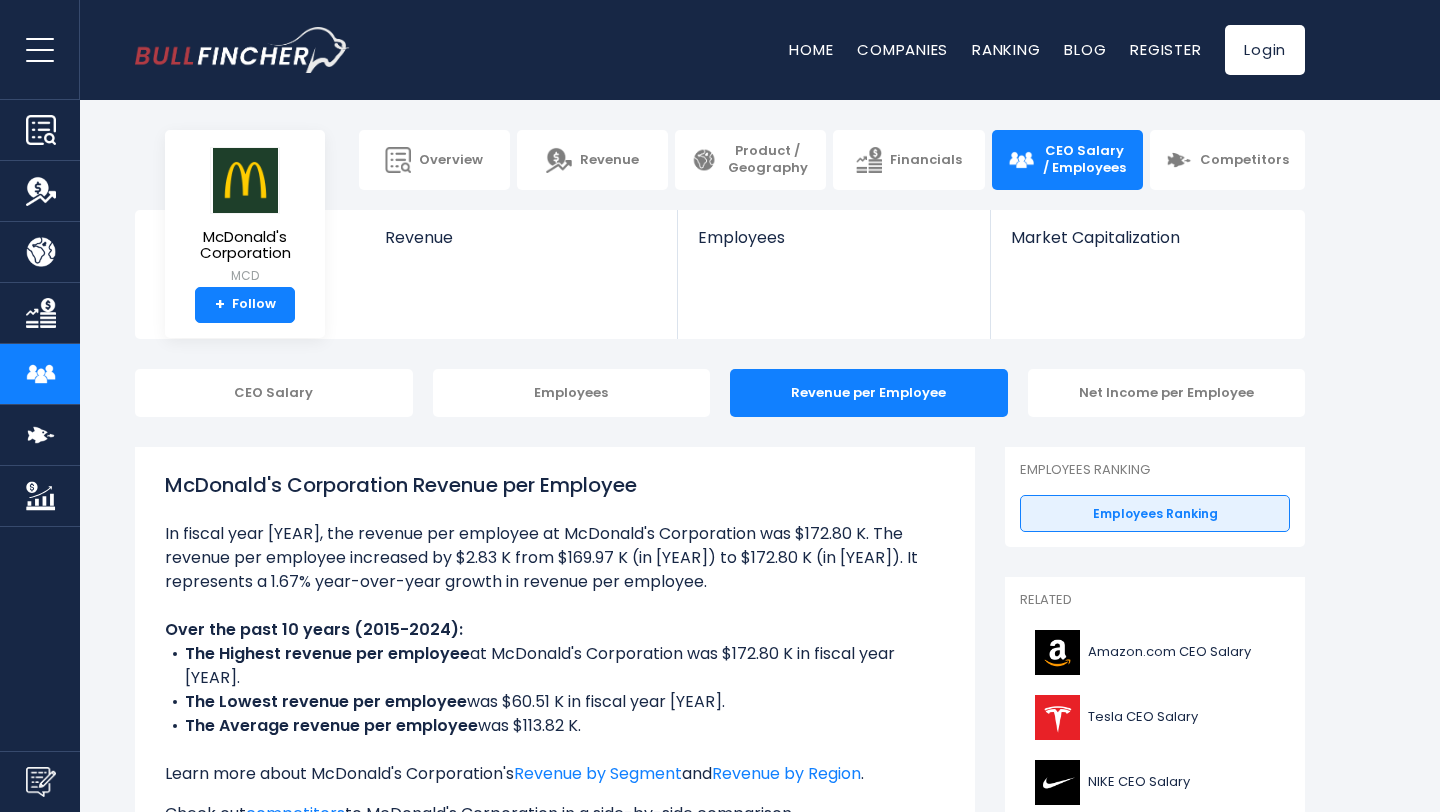 scroll, scrollTop: 0, scrollLeft: 0, axis: both 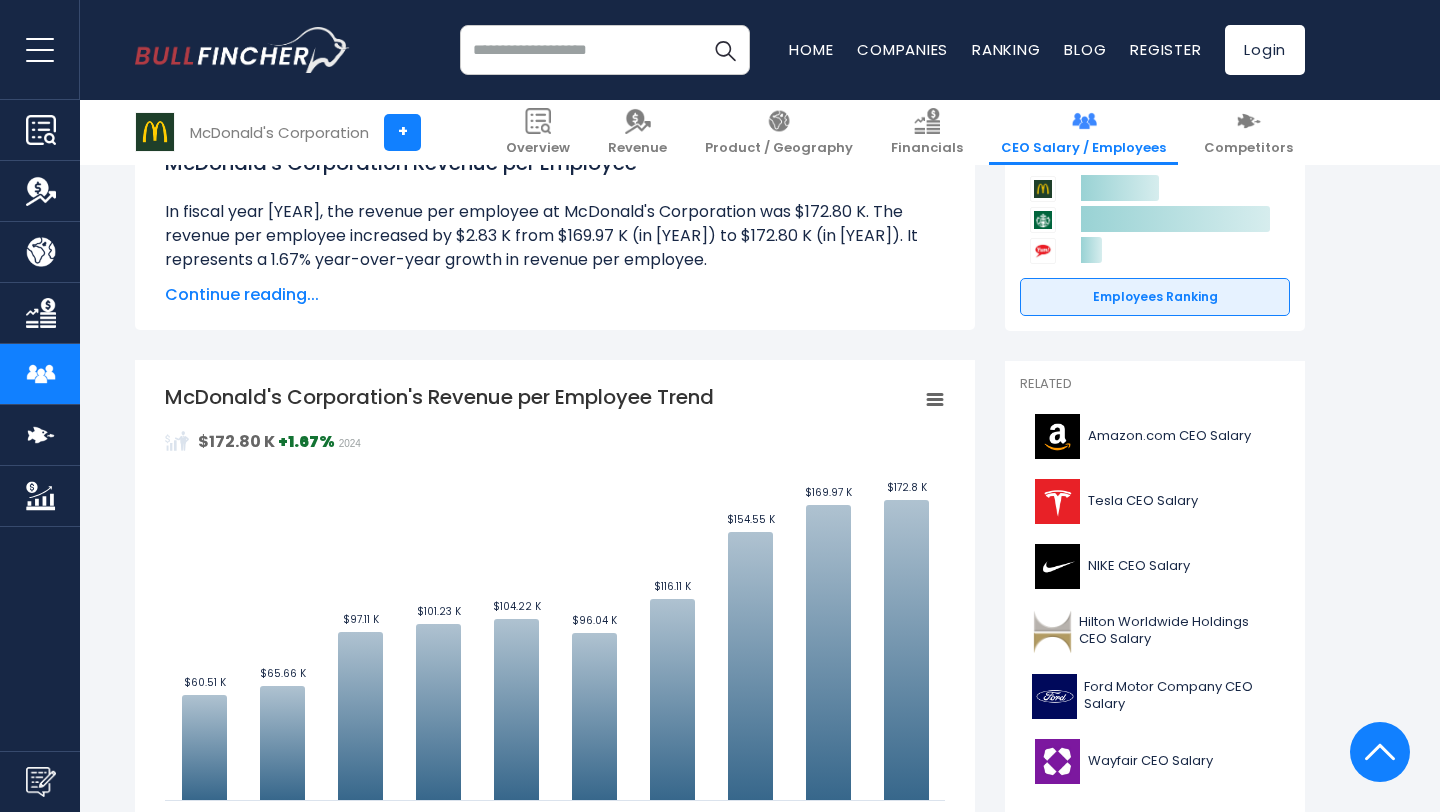 click 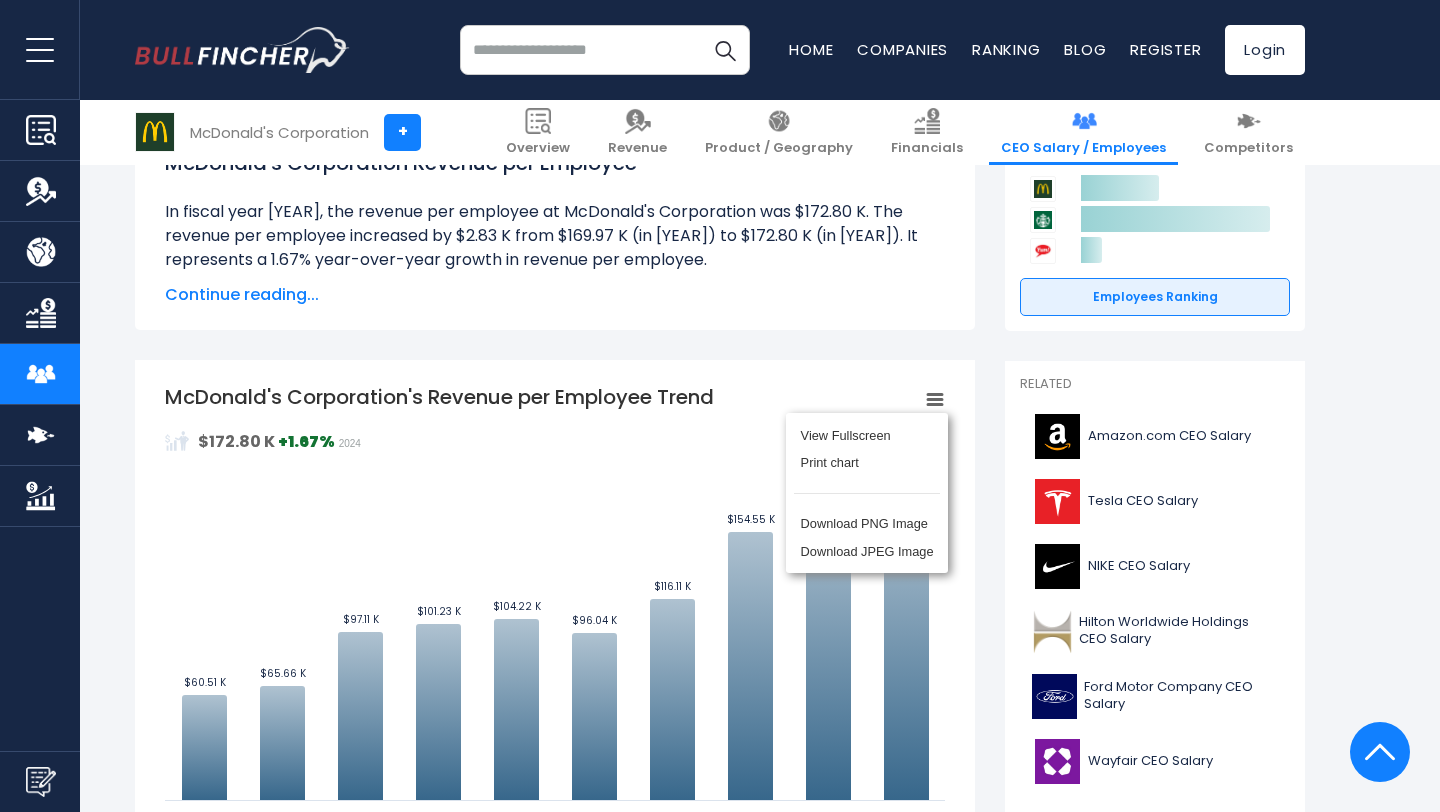 click 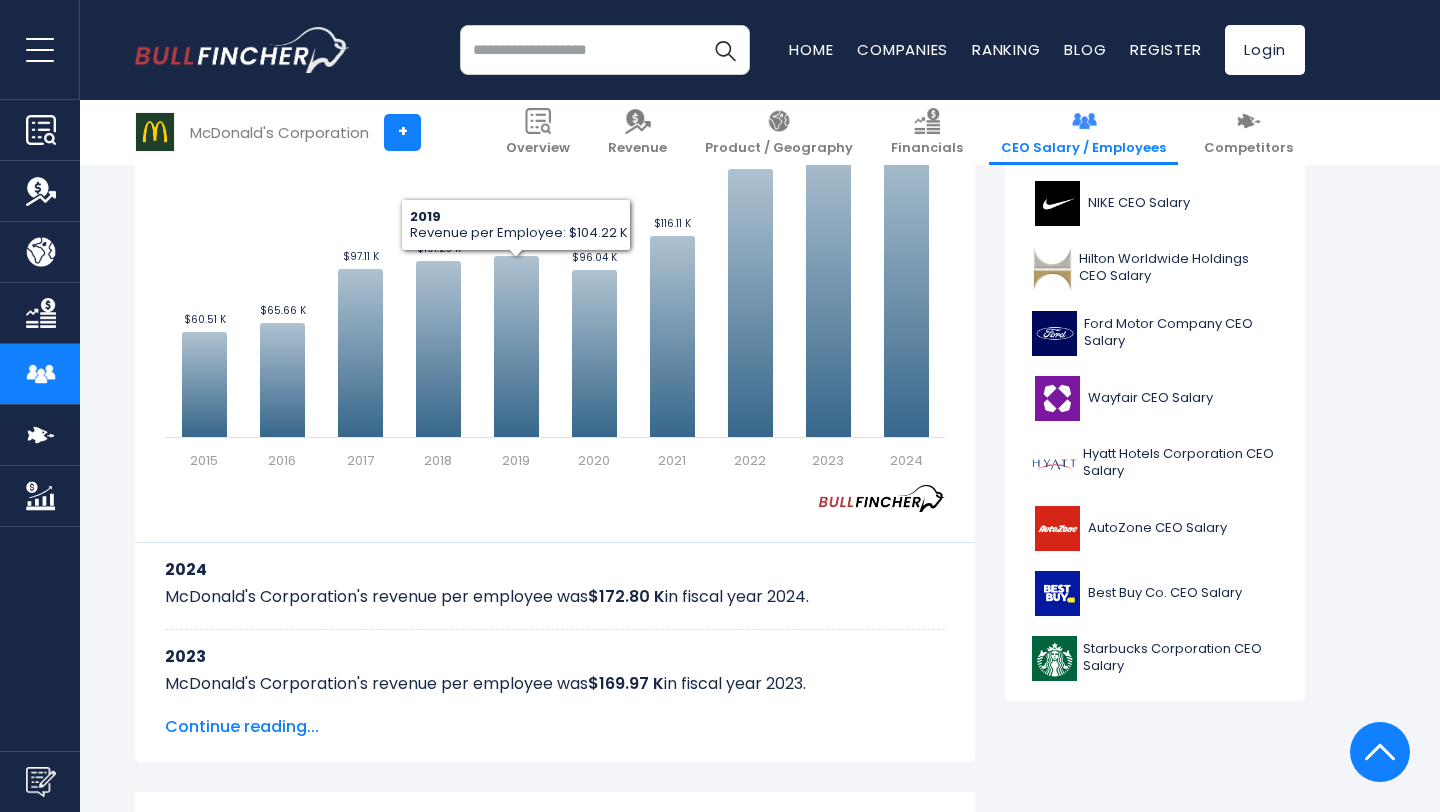 scroll, scrollTop: 378, scrollLeft: 0, axis: vertical 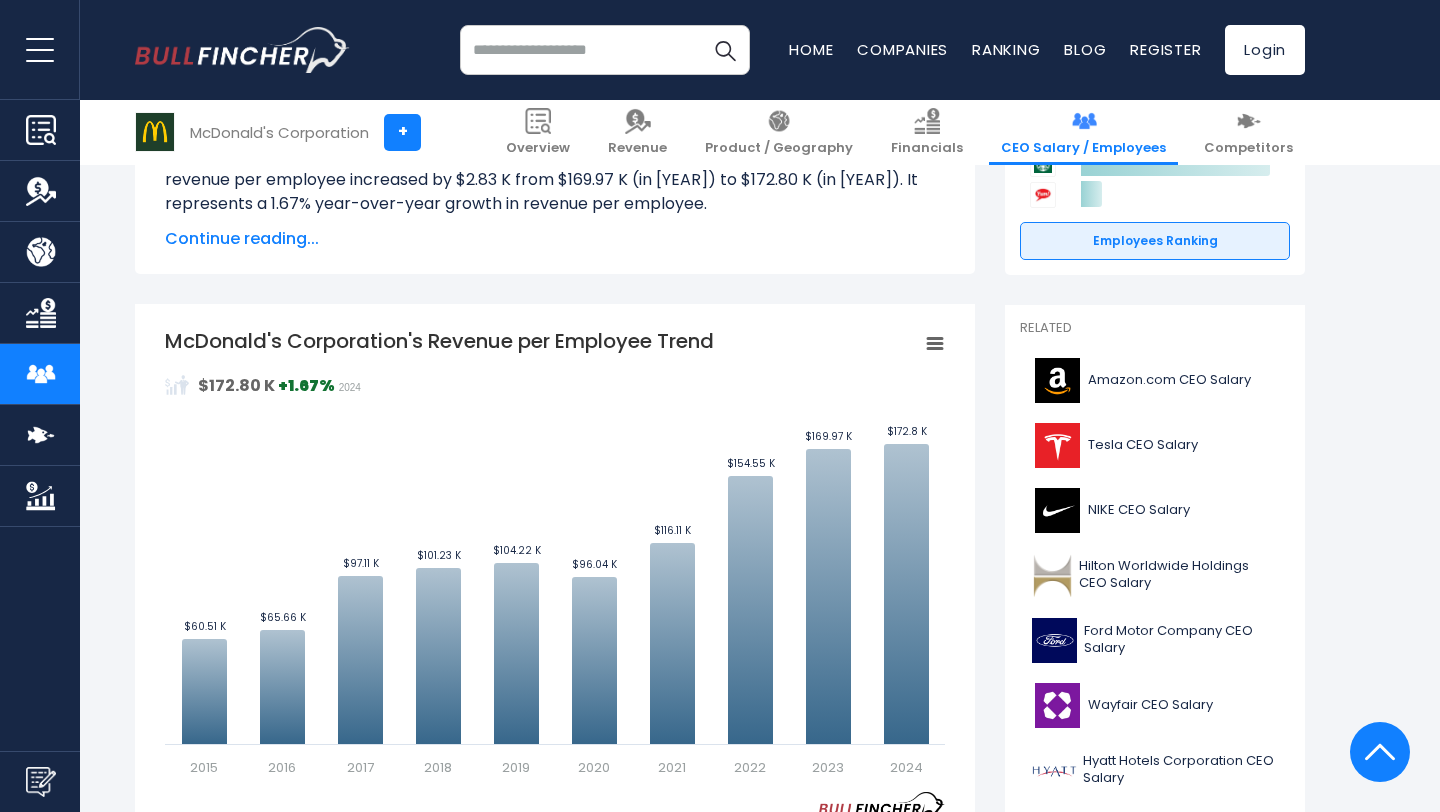 click 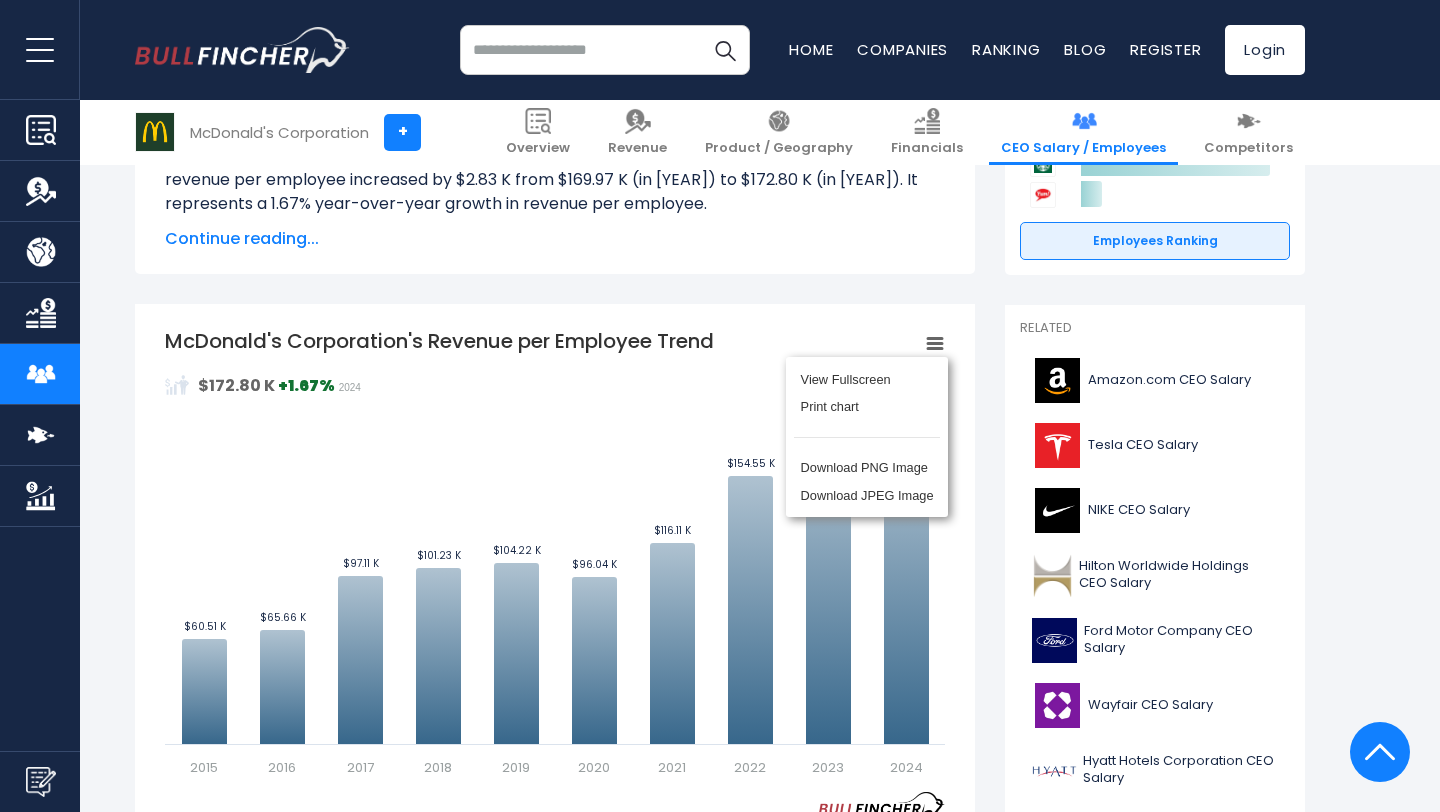 click on "Continue reading..." at bounding box center (555, 239) 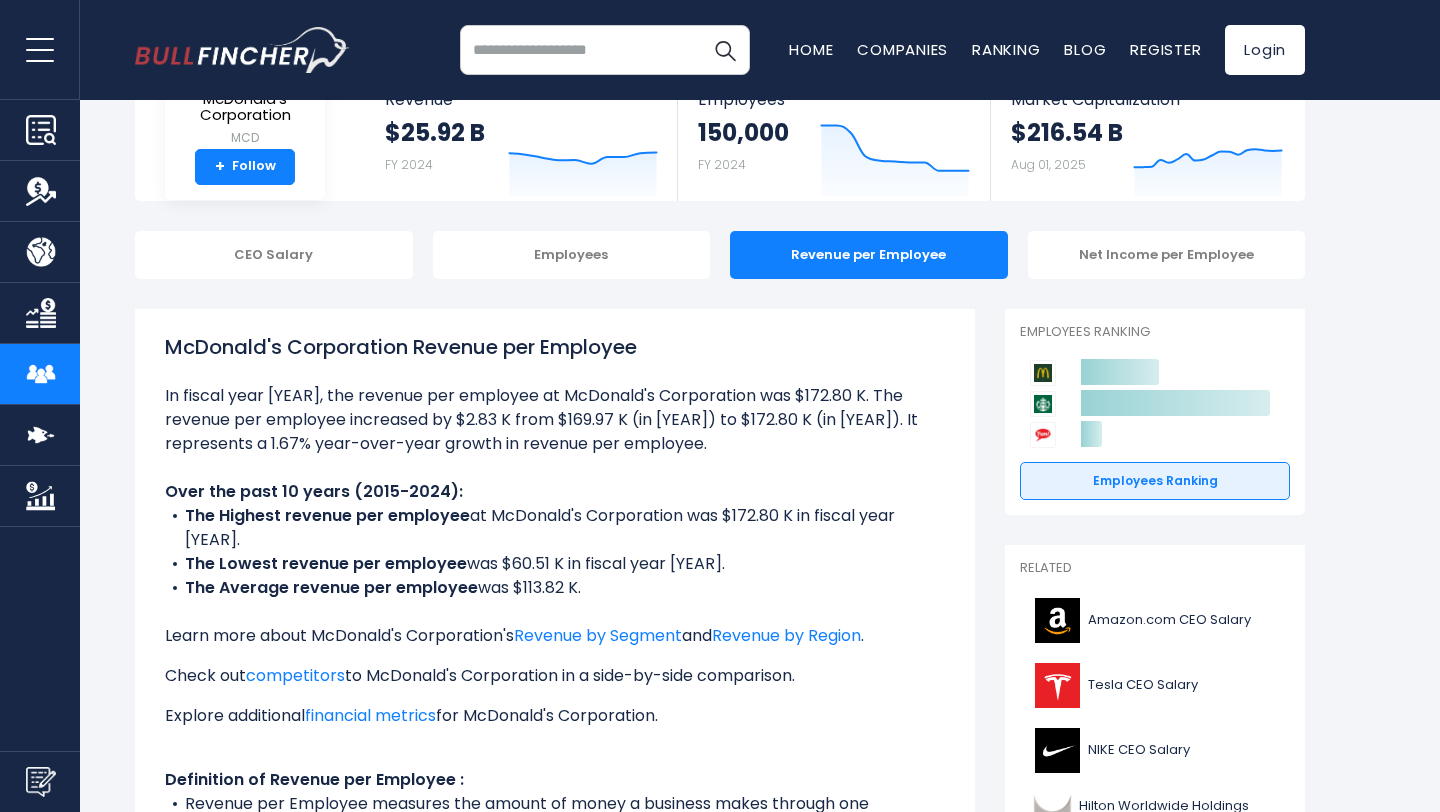 scroll, scrollTop: 0, scrollLeft: 0, axis: both 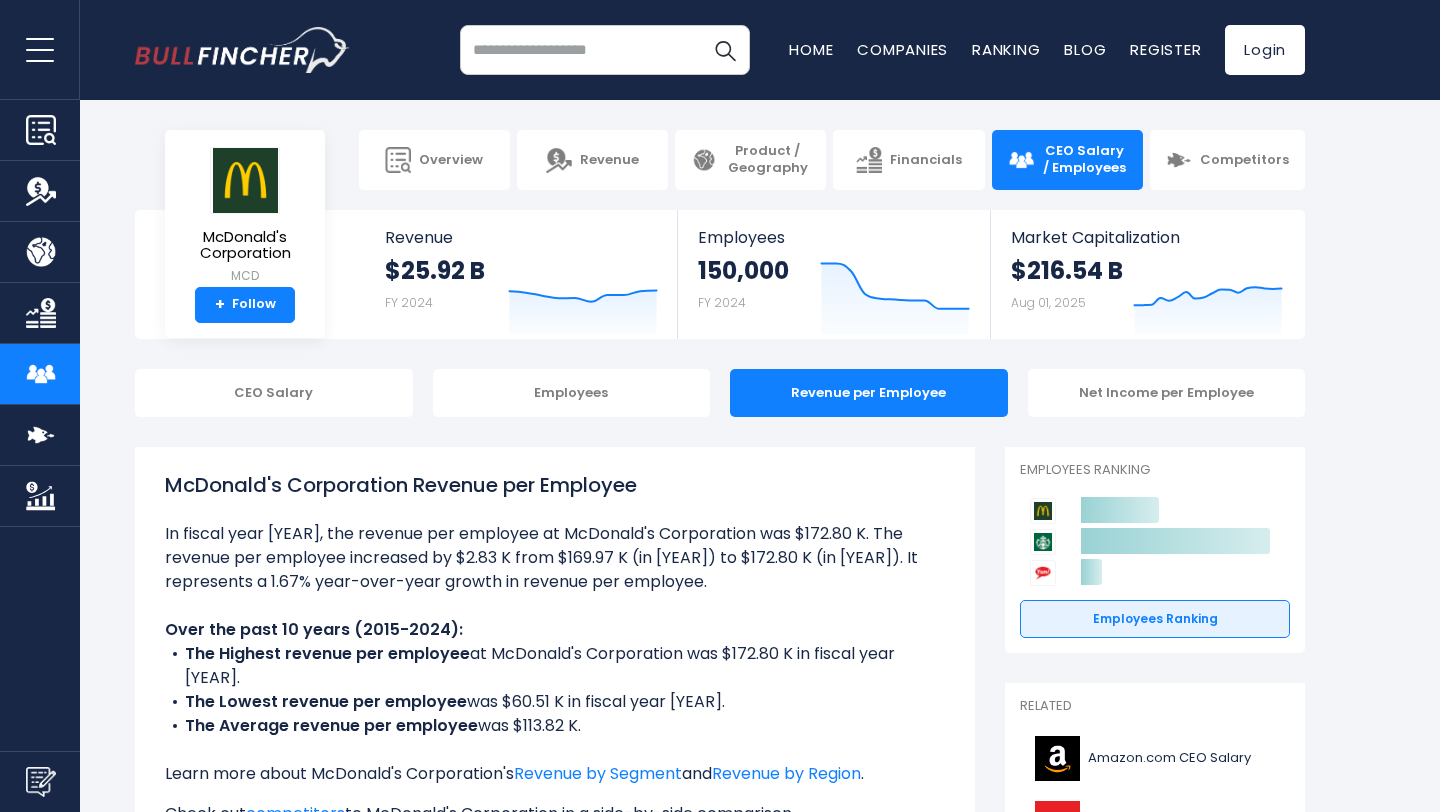 click at bounding box center [1021, 160] 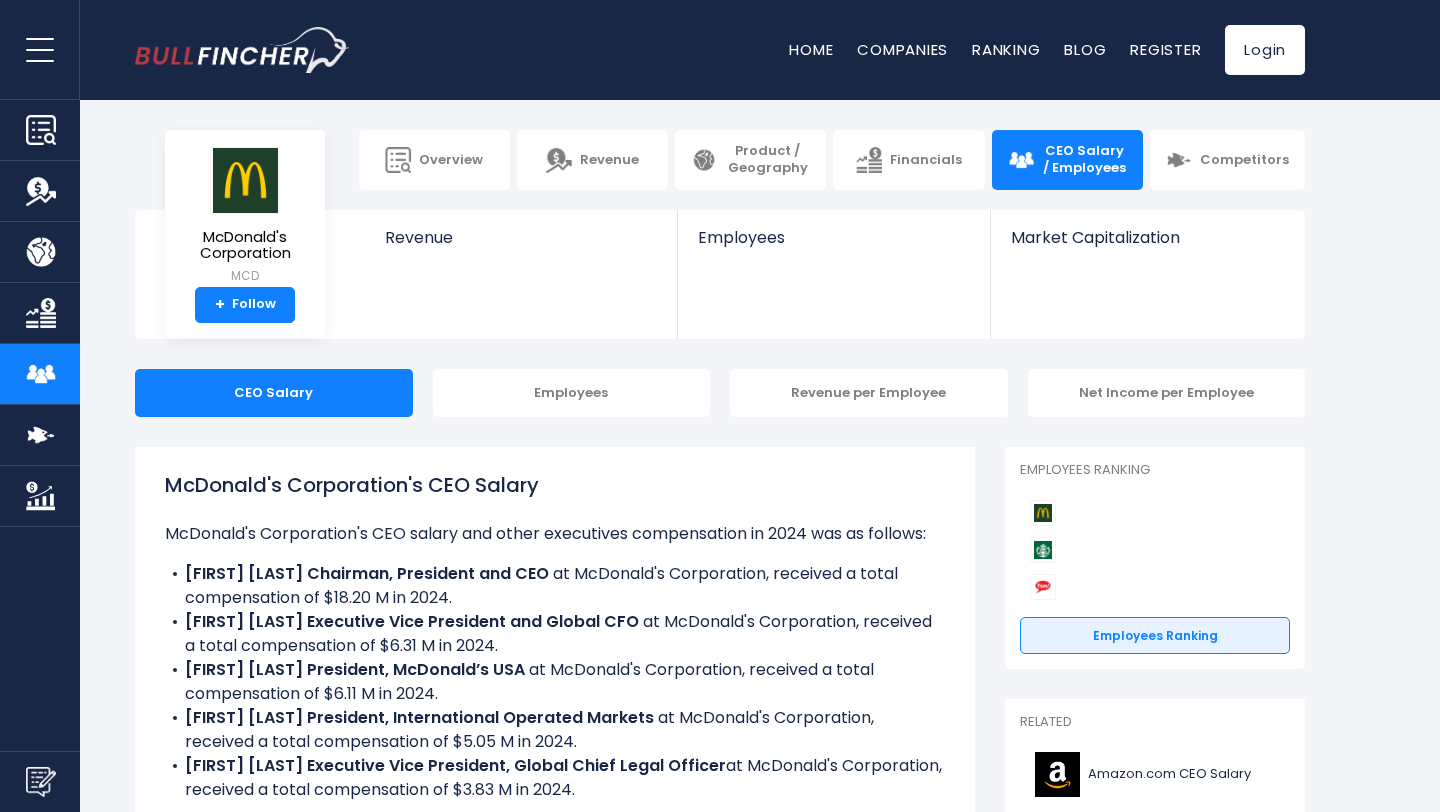 scroll, scrollTop: 0, scrollLeft: 0, axis: both 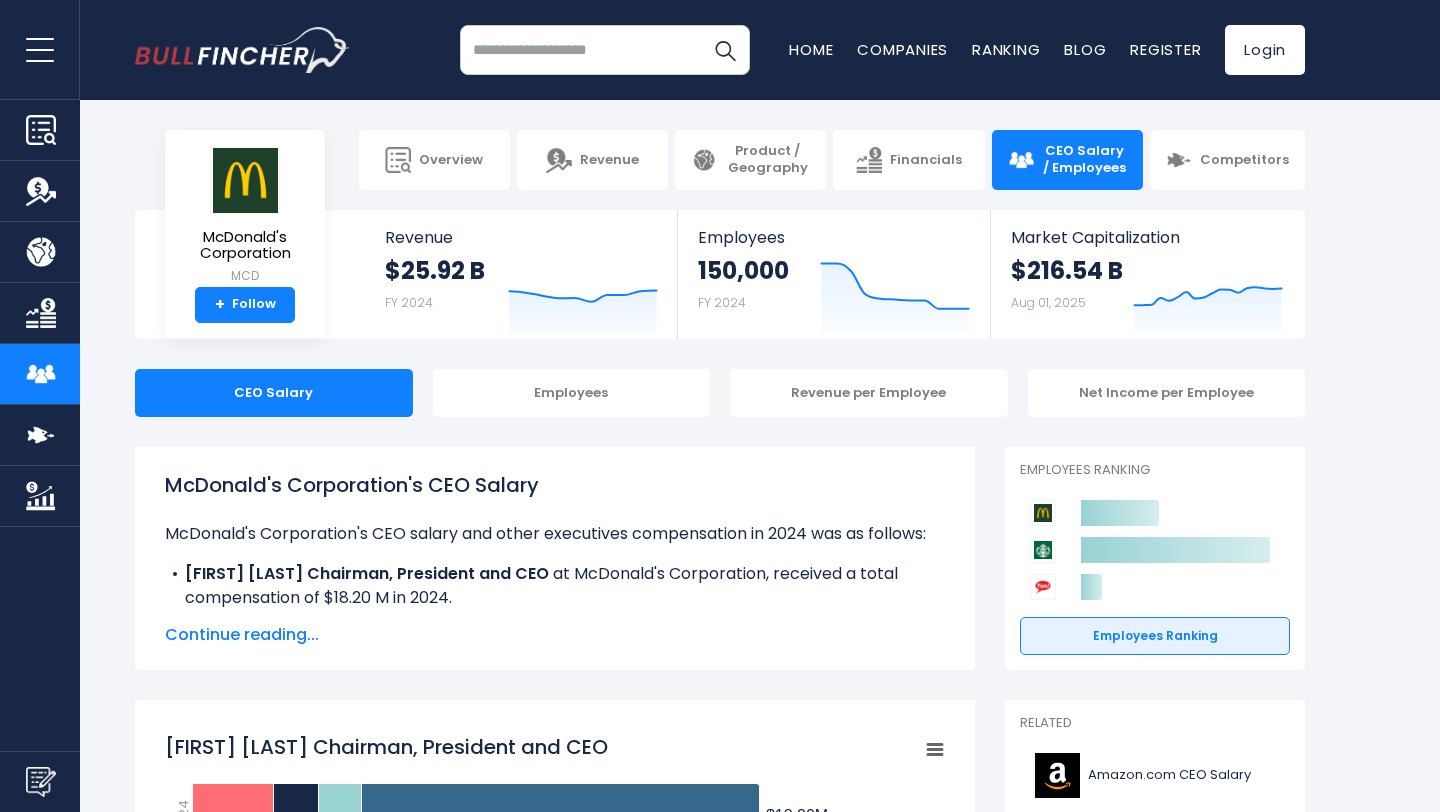 click at bounding box center (1021, 160) 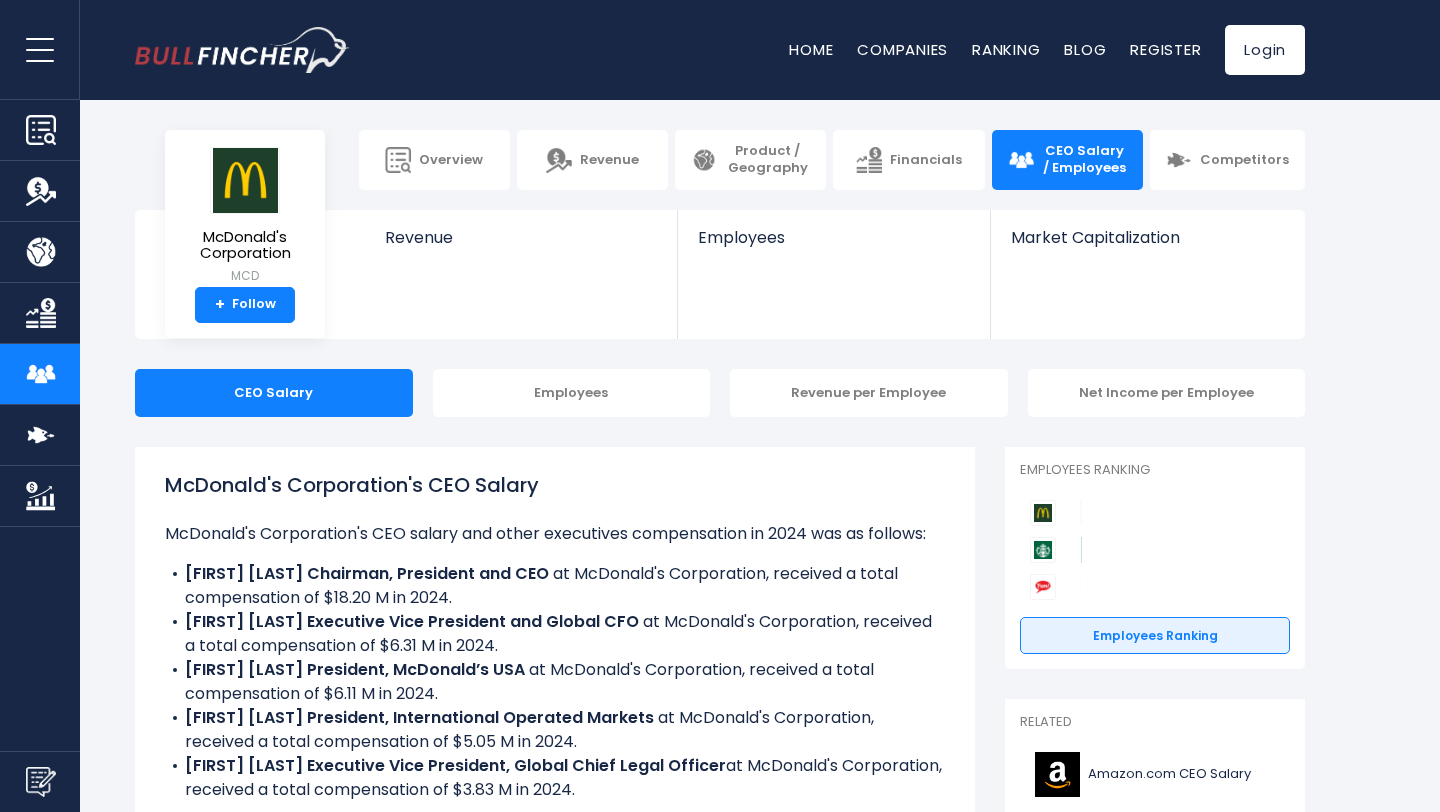 scroll, scrollTop: 0, scrollLeft: 0, axis: both 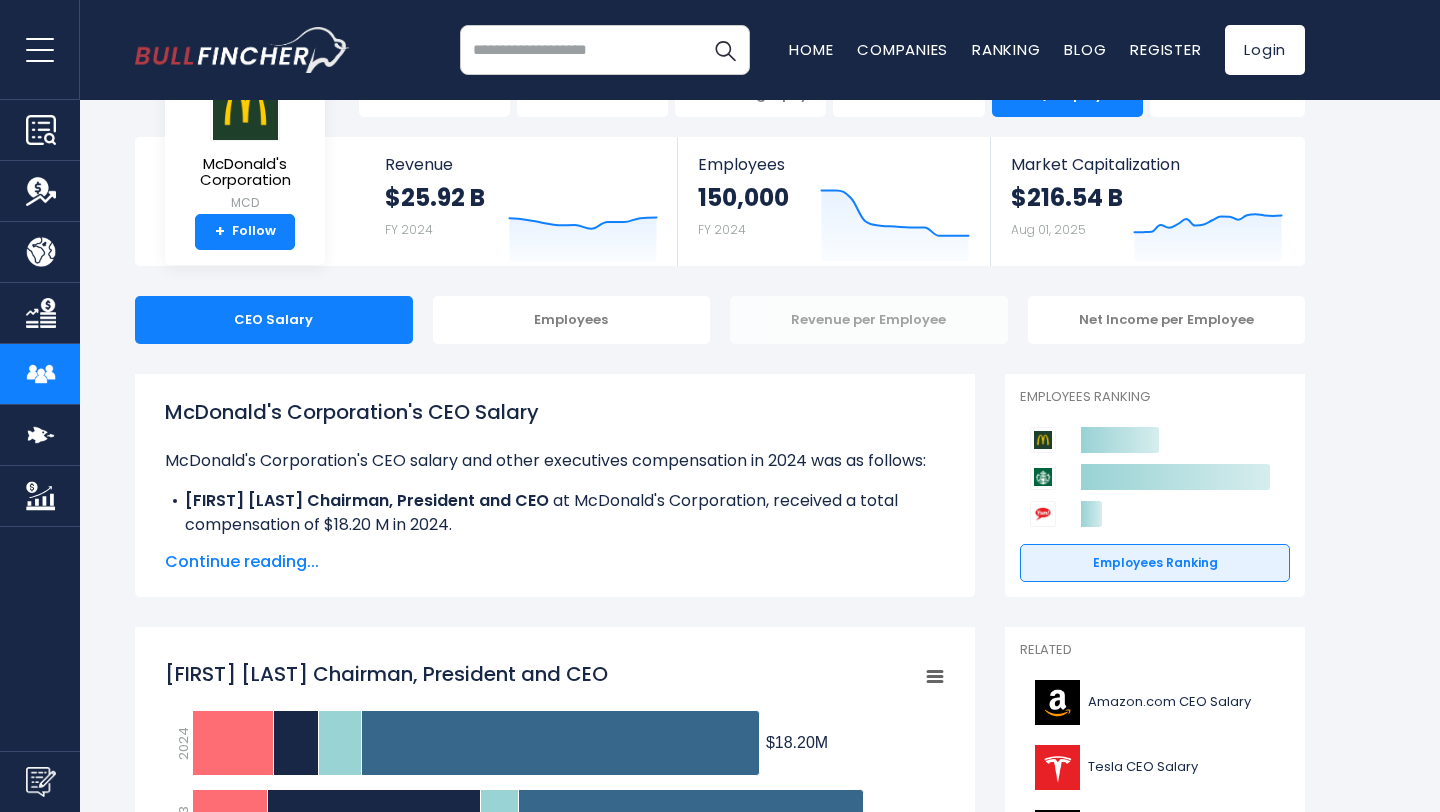 click on "Revenue per Employee" at bounding box center (869, 320) 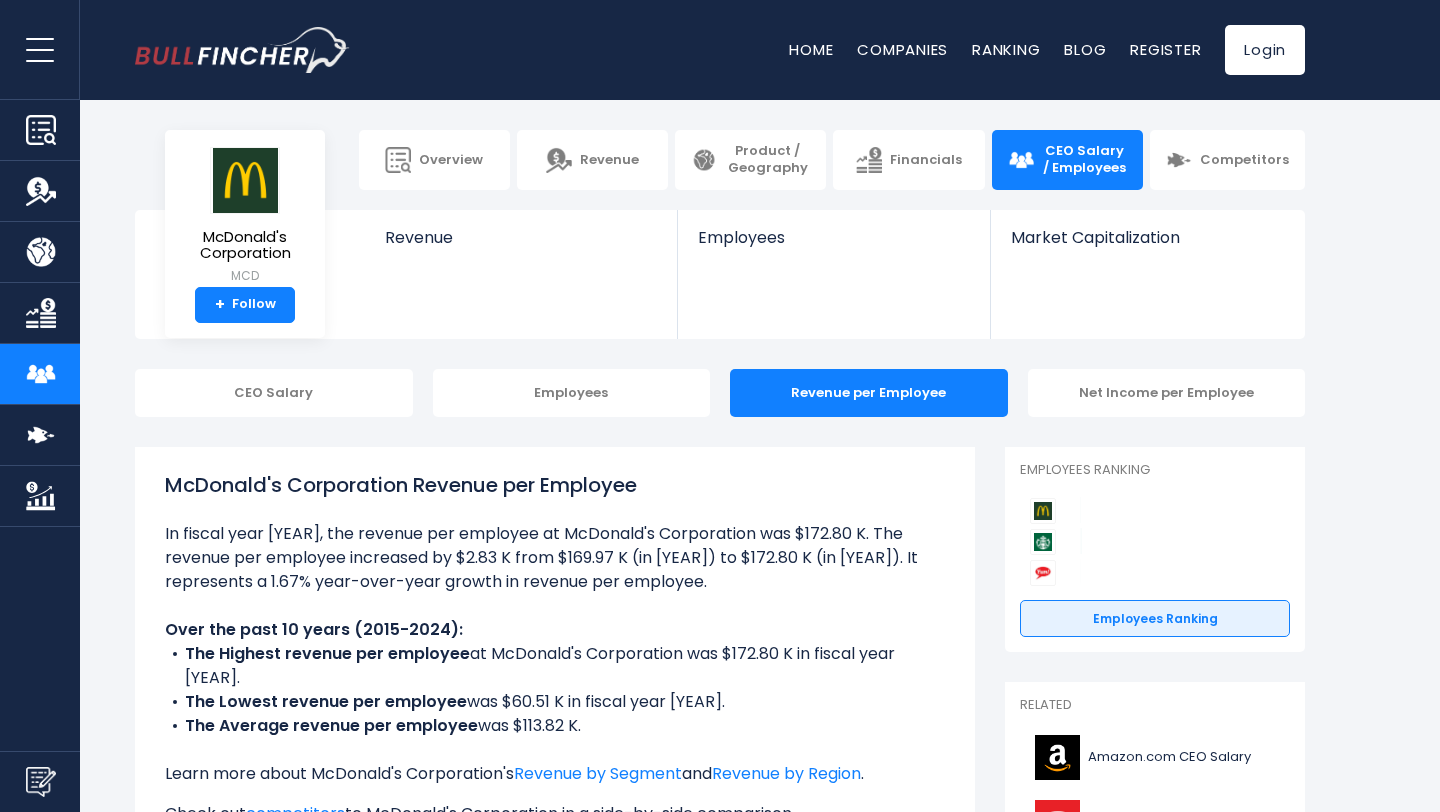 scroll, scrollTop: 0, scrollLeft: 0, axis: both 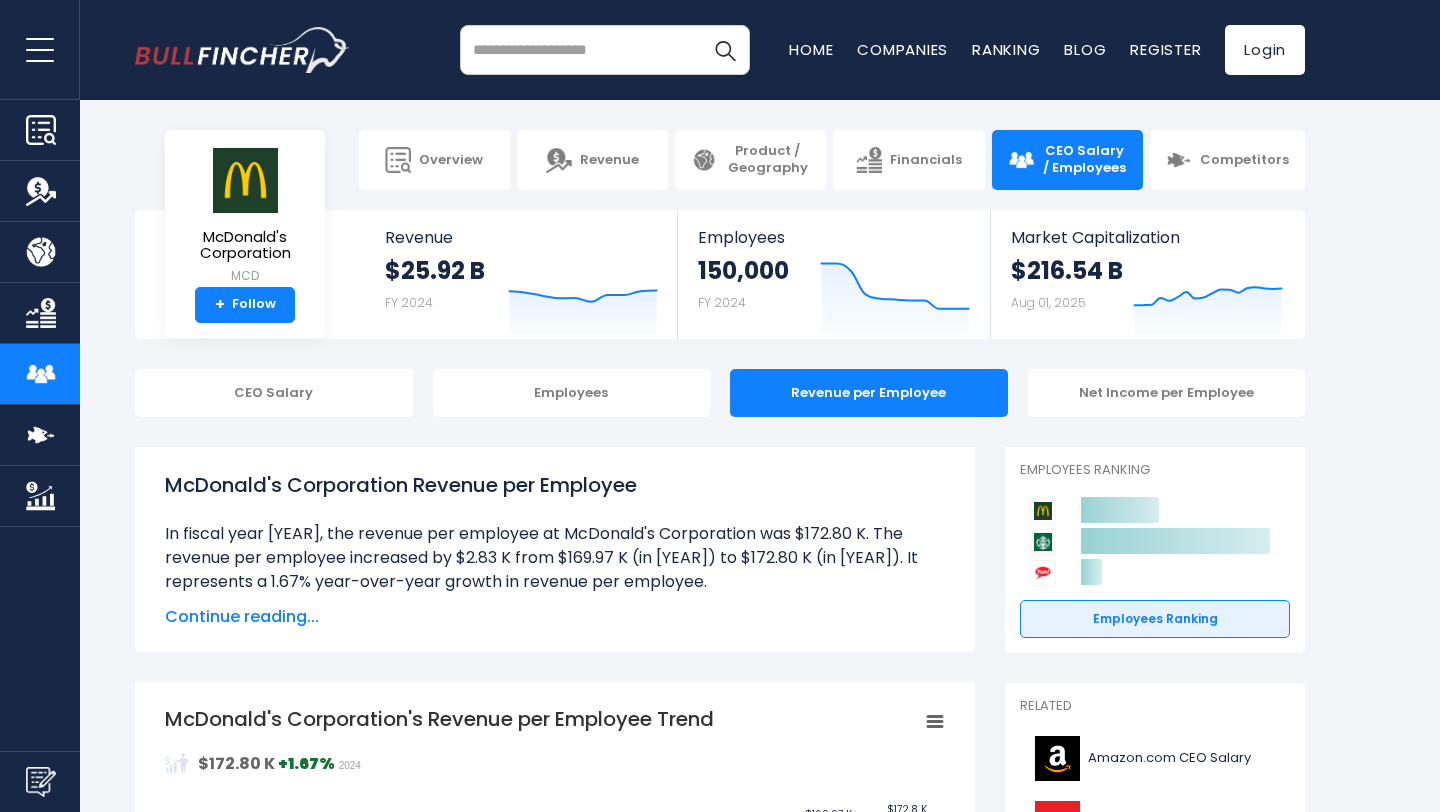 click at bounding box center (605, 50) 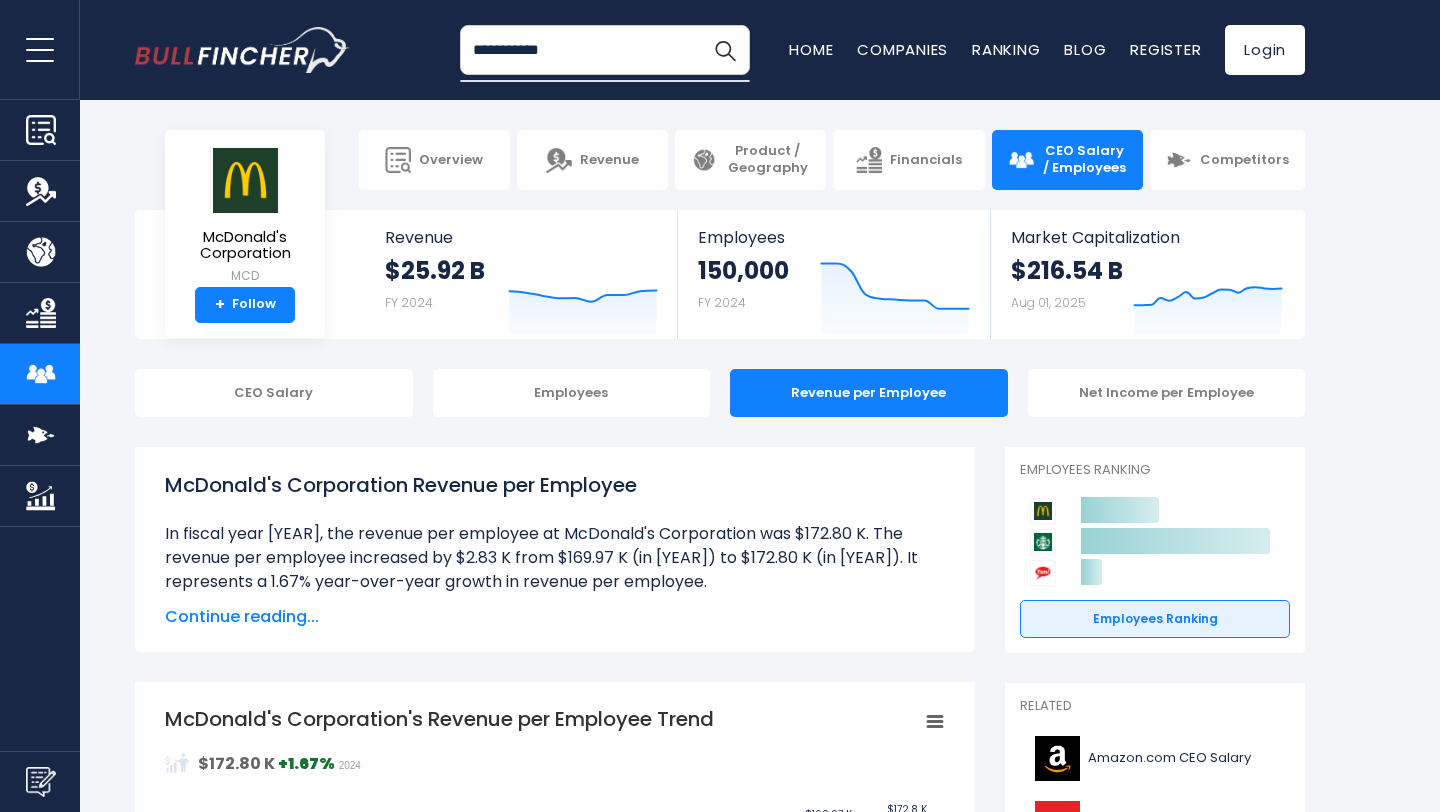 type on "**********" 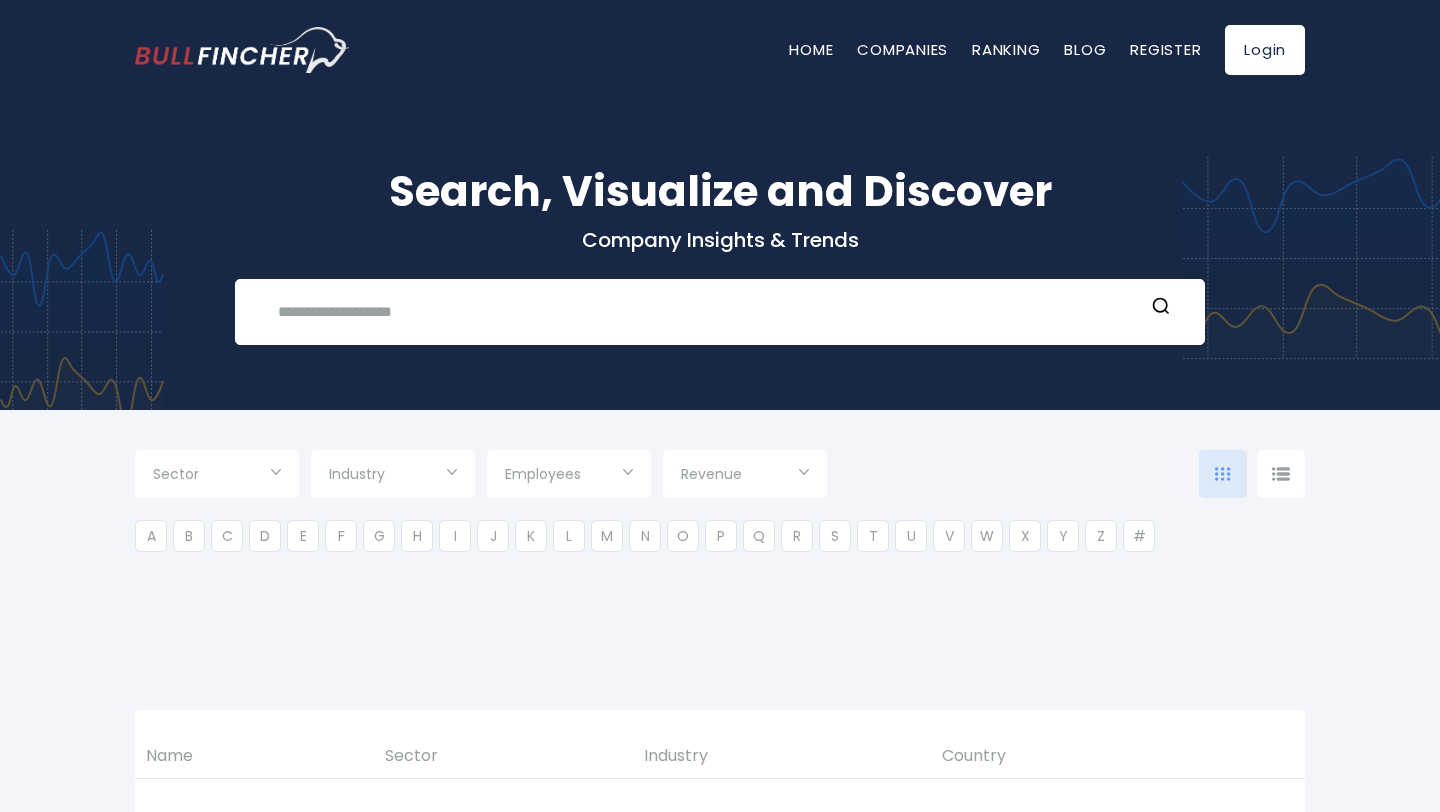 type on "***" 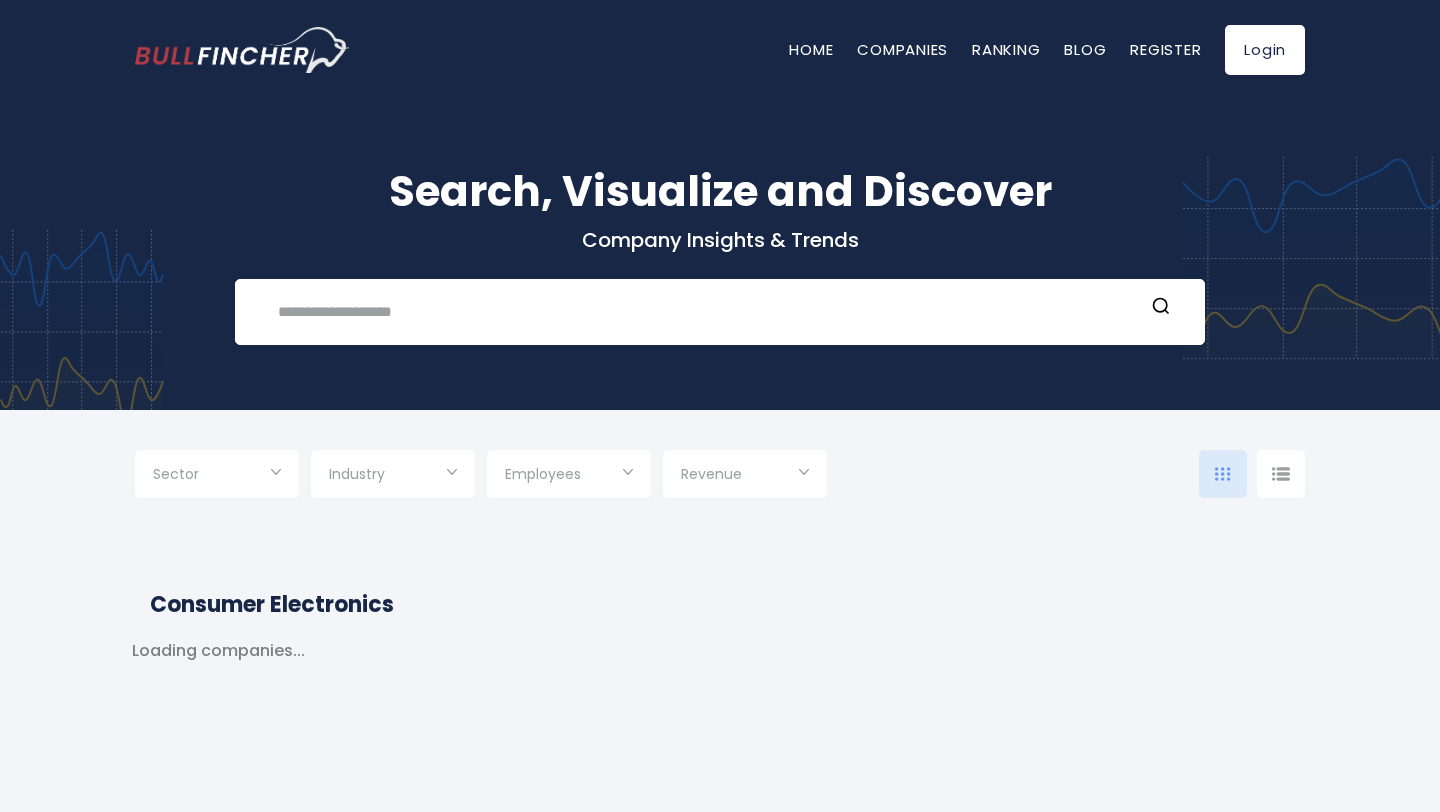 scroll, scrollTop: 0, scrollLeft: 0, axis: both 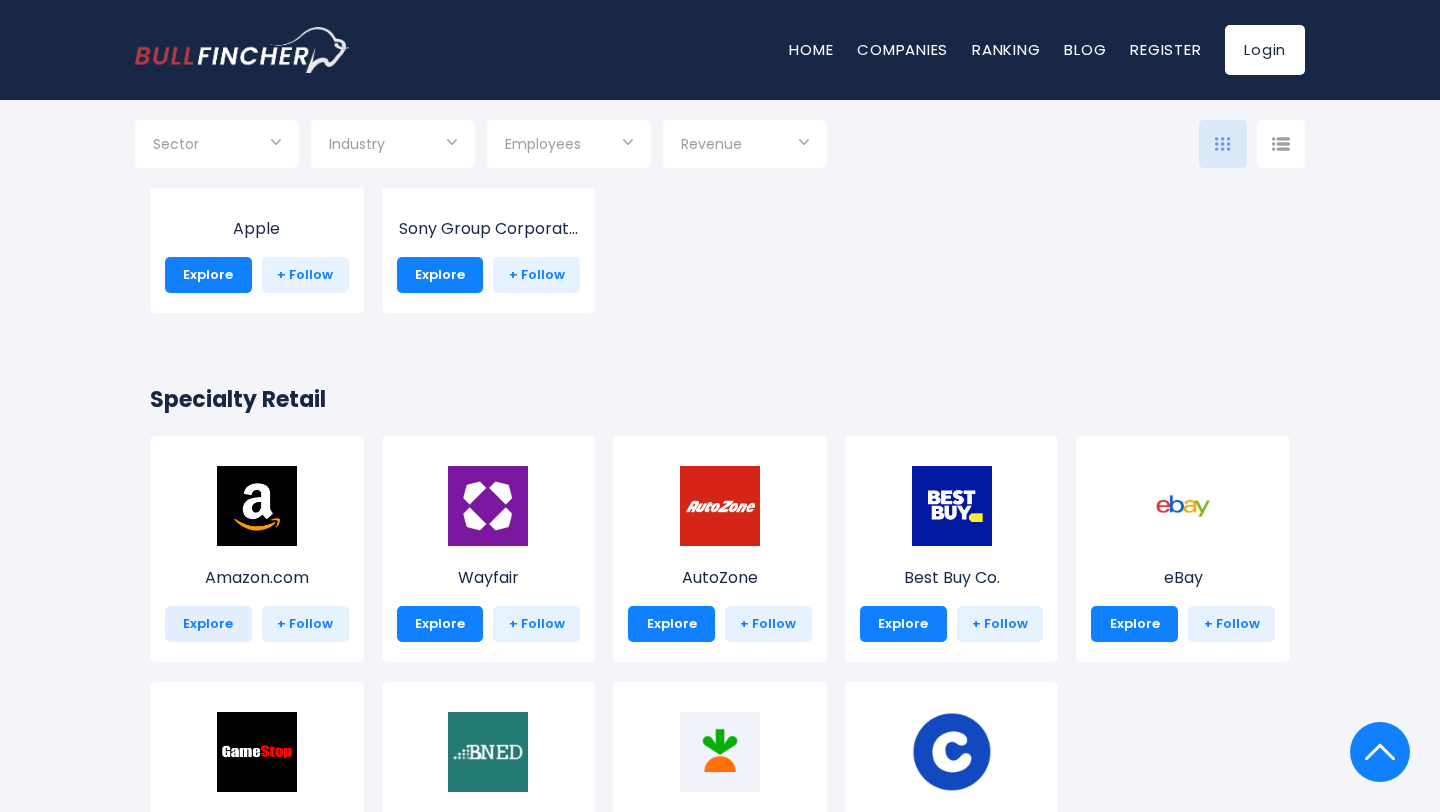 click on "Explore" at bounding box center (208, 624) 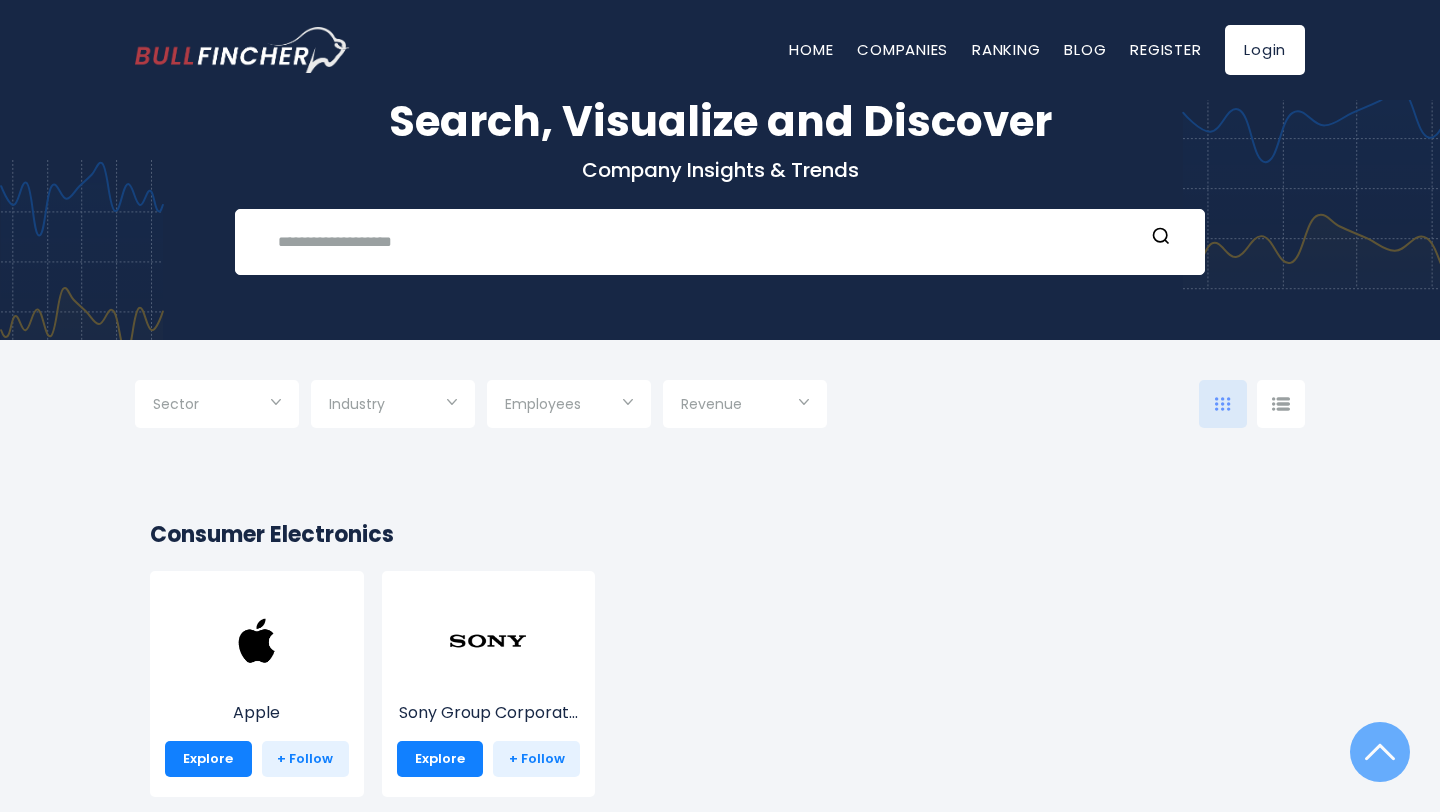 scroll, scrollTop: 0, scrollLeft: 0, axis: both 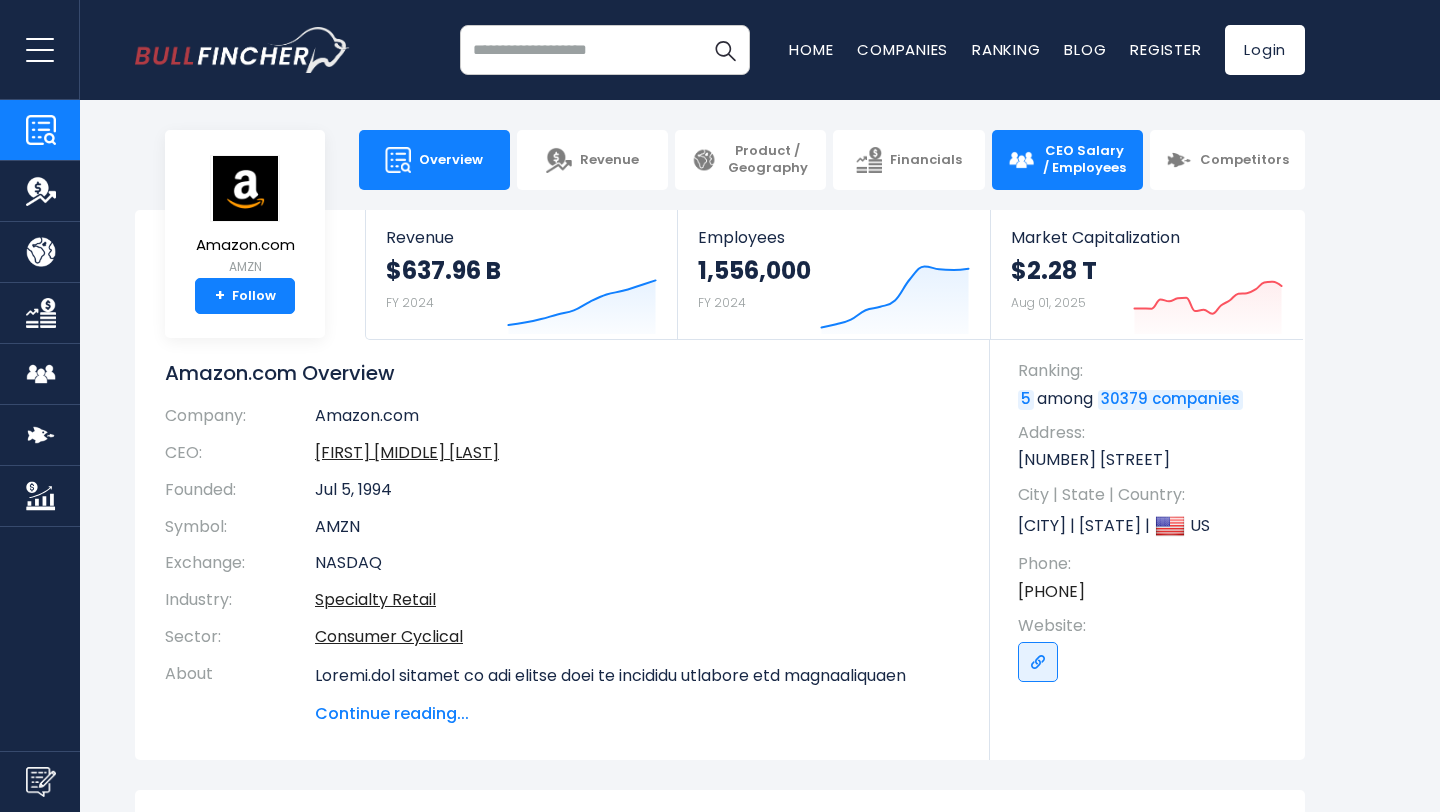 click on "CEO Salary / Employees" at bounding box center [1084, 160] 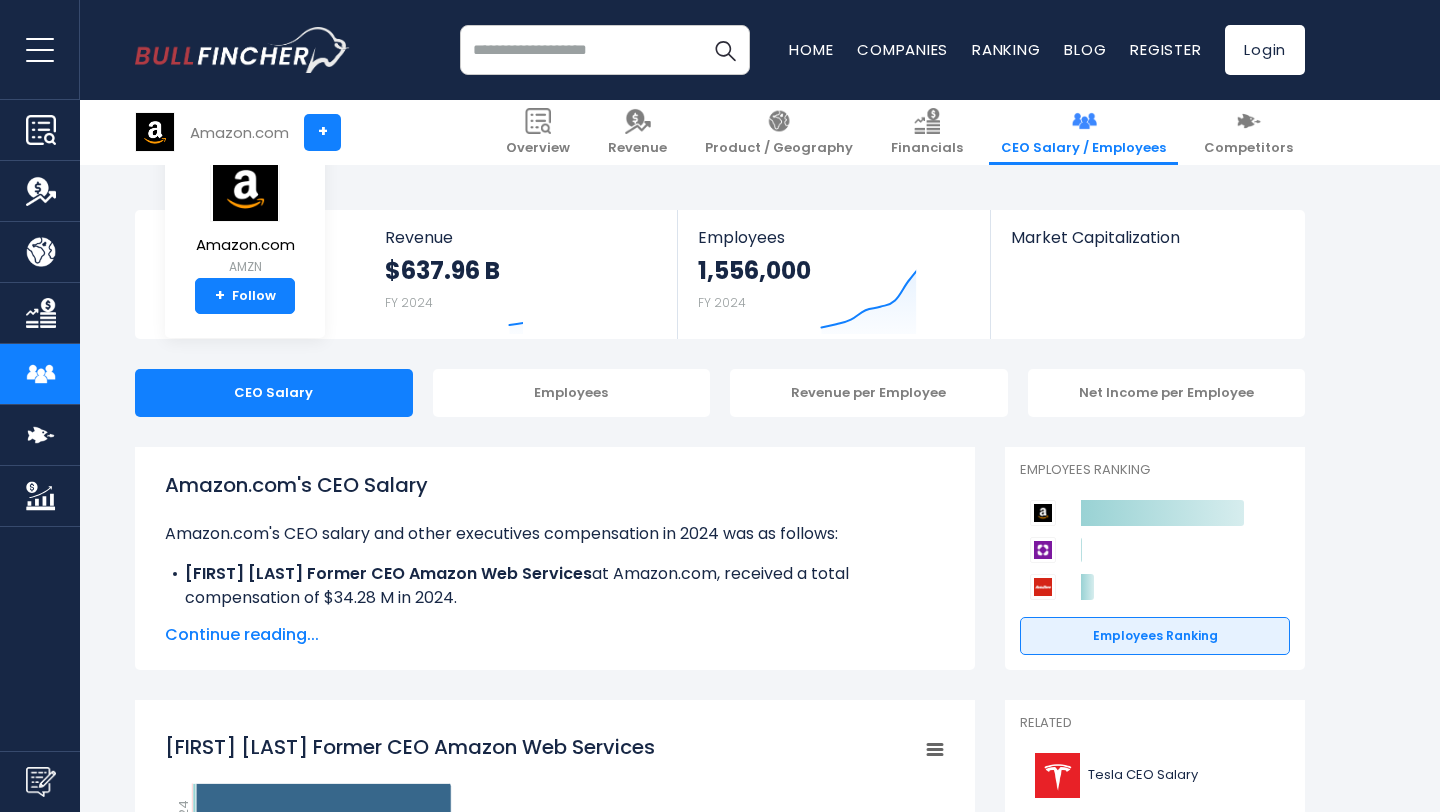 scroll, scrollTop: 303, scrollLeft: 0, axis: vertical 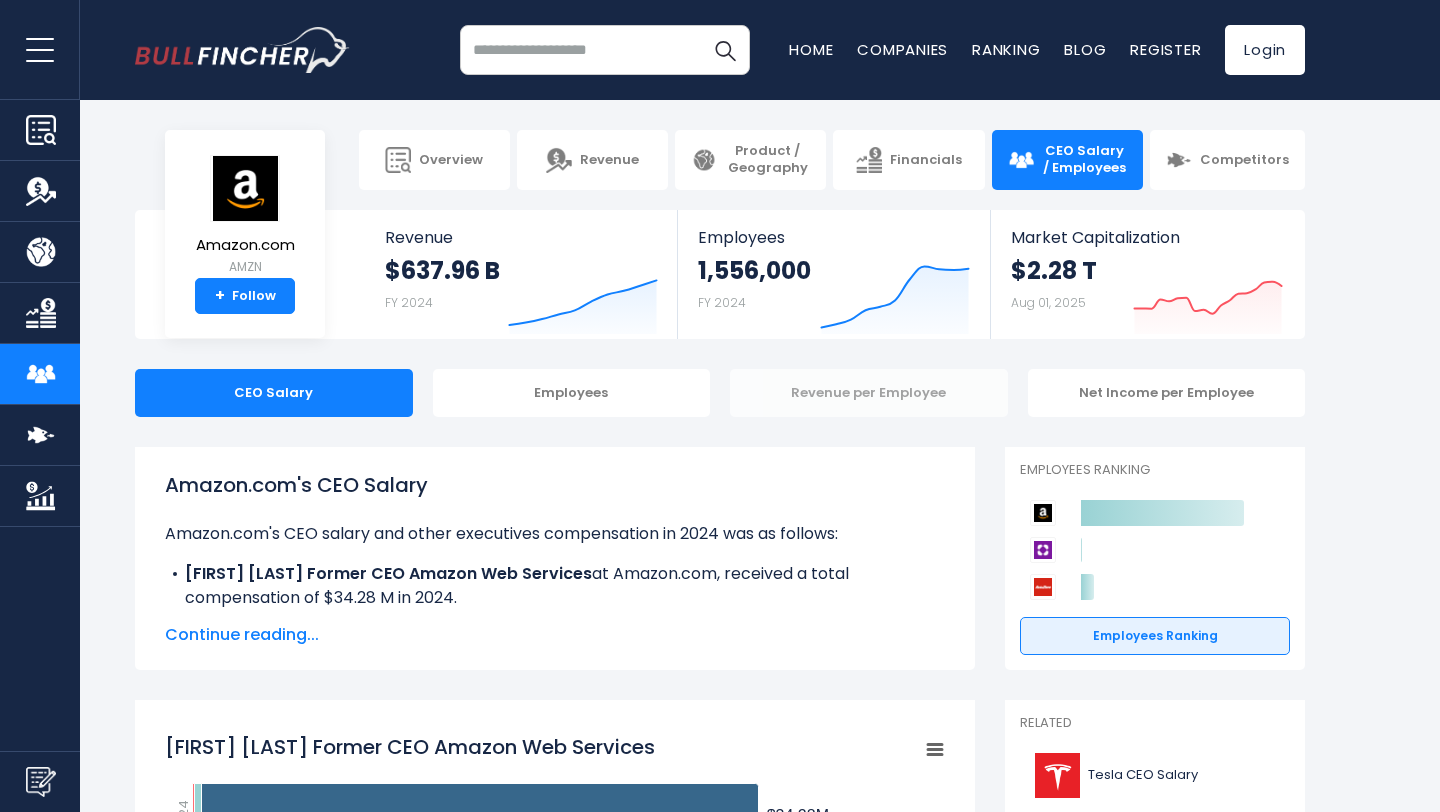 click on "Revenue per Employee" at bounding box center [869, 393] 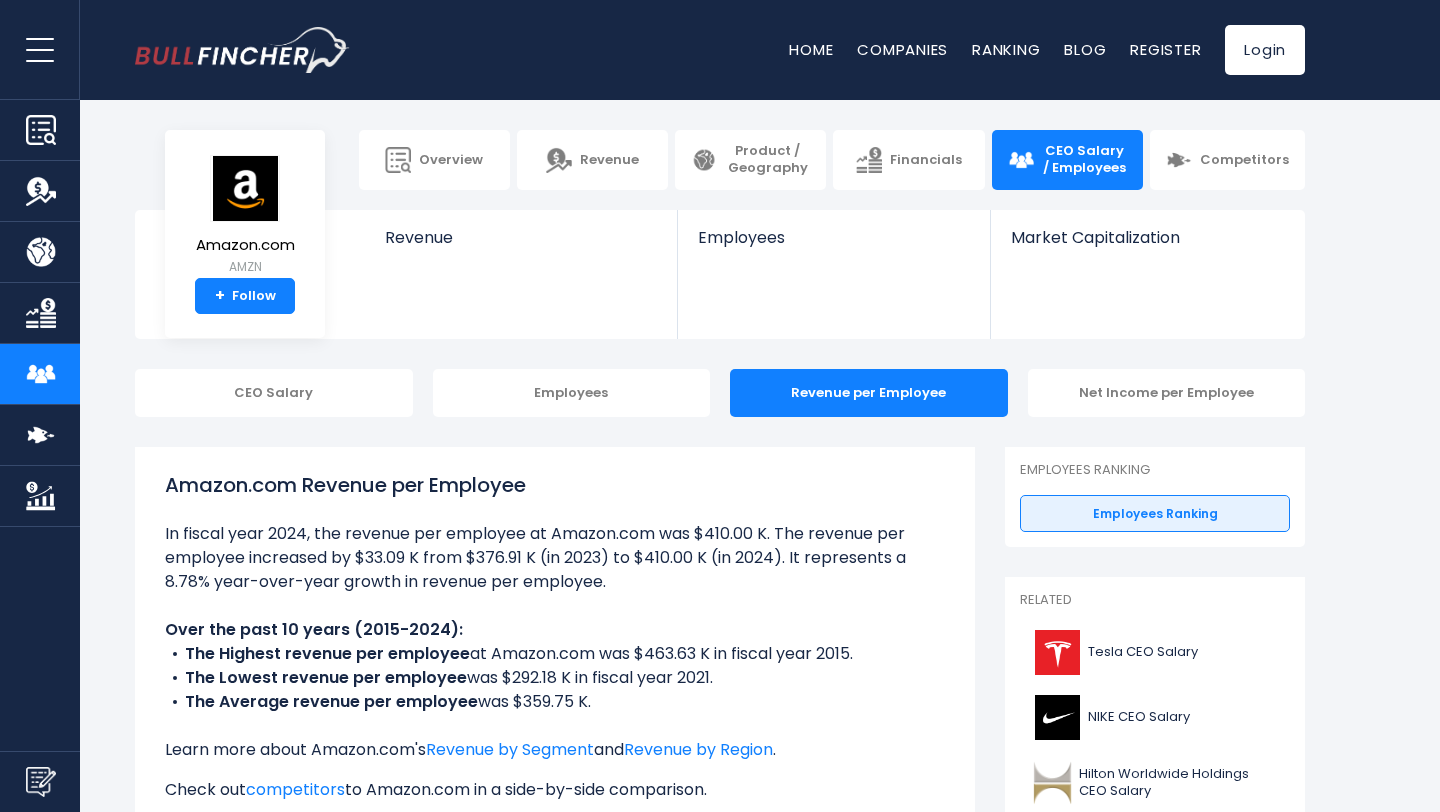 scroll, scrollTop: 0, scrollLeft: 0, axis: both 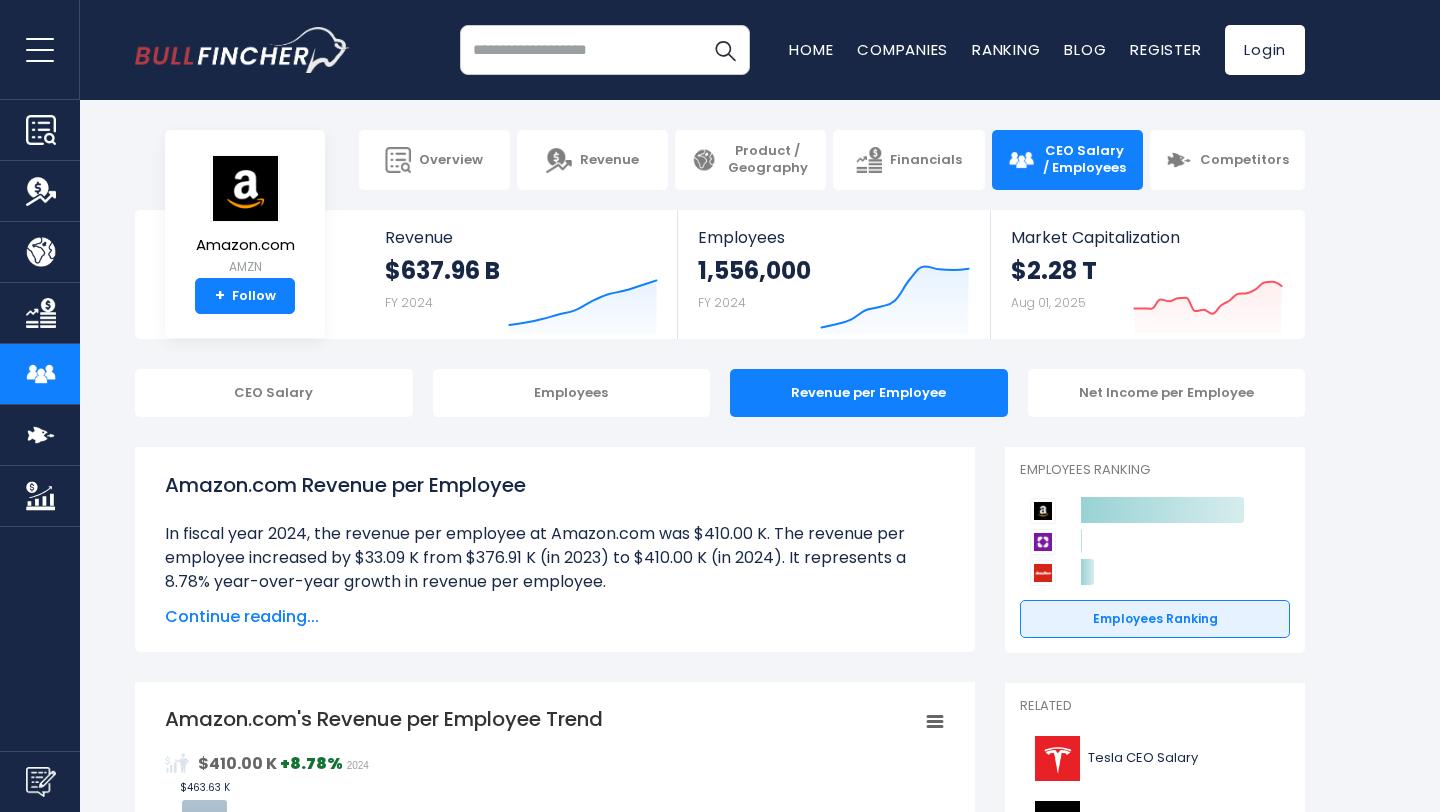 click at bounding box center [605, 50] 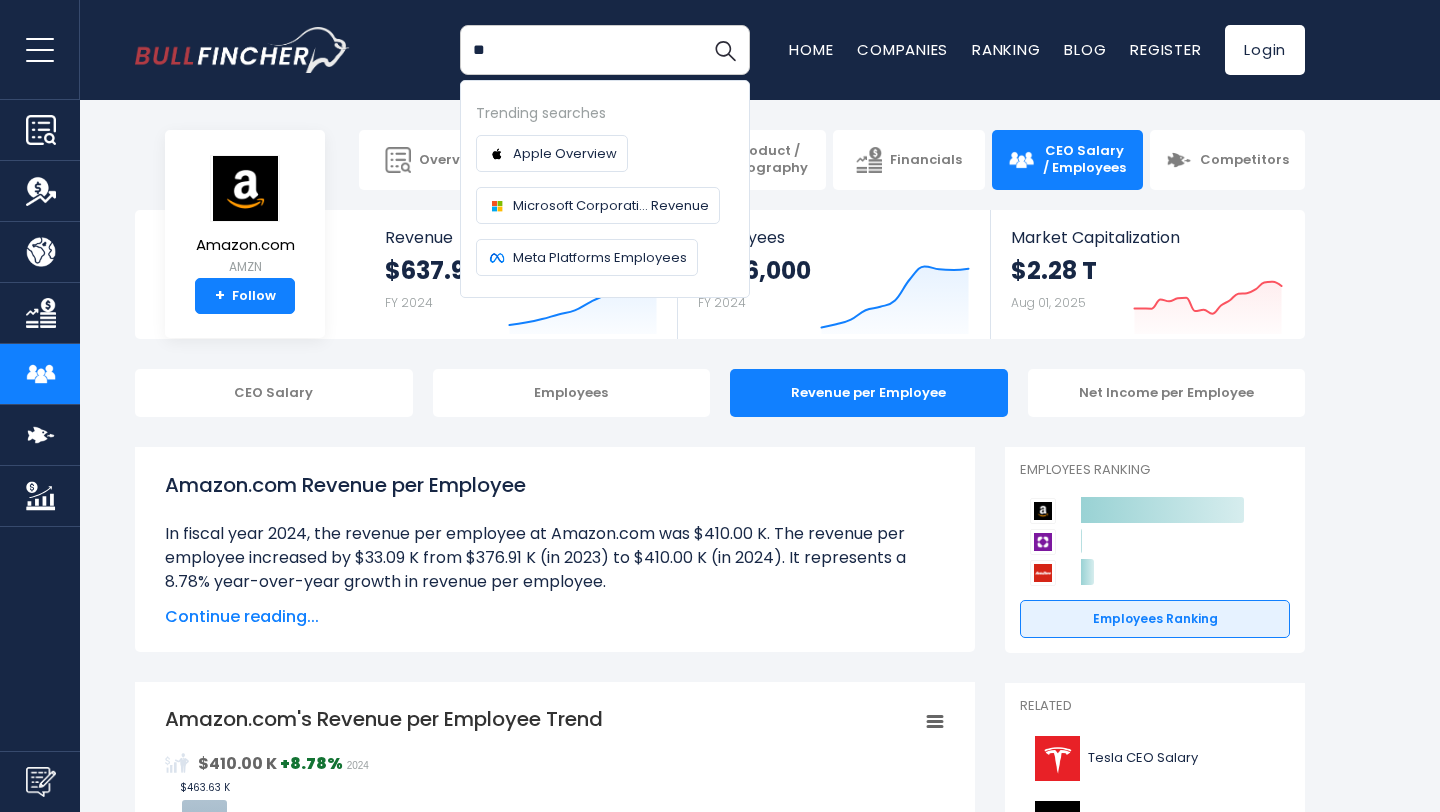 type on "*" 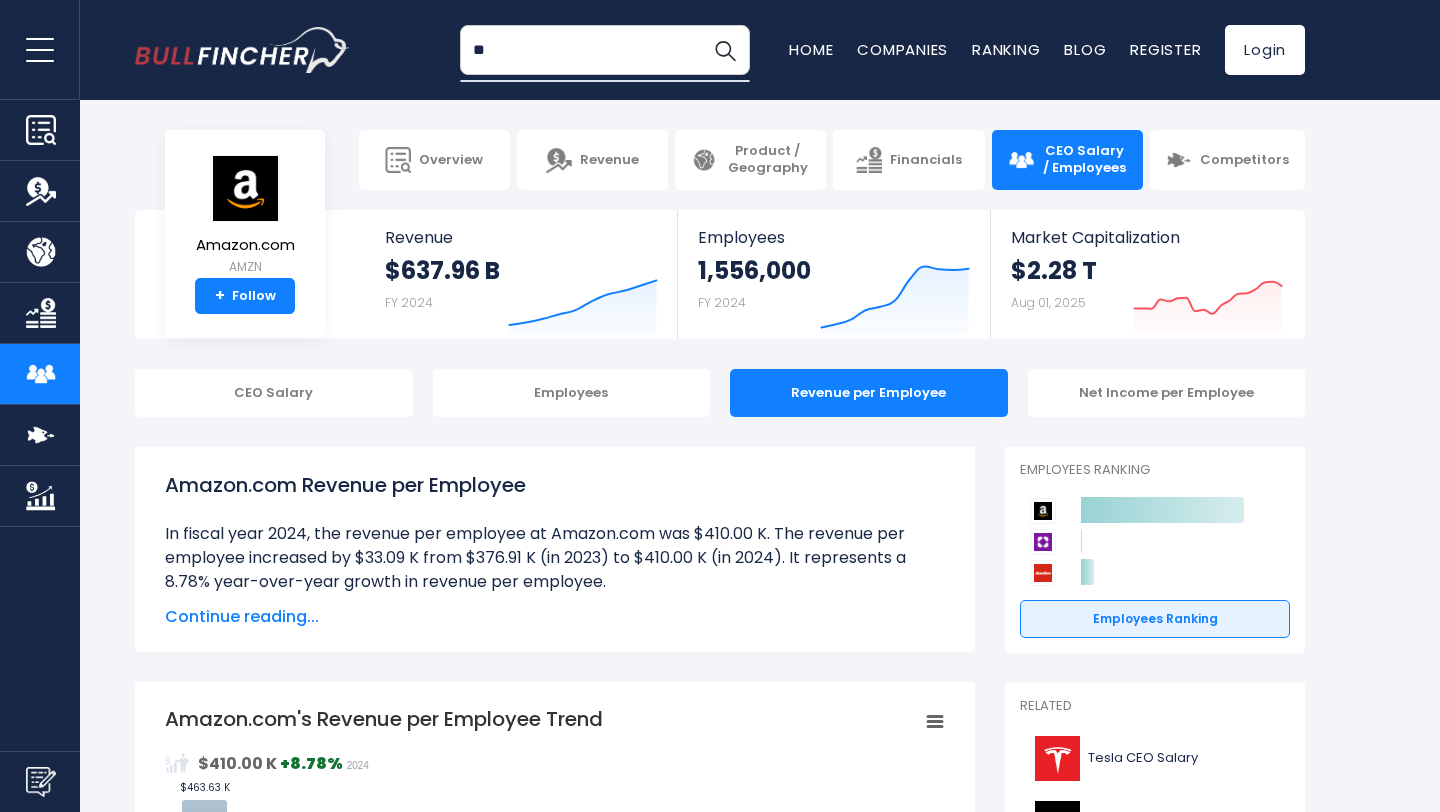 type on "*" 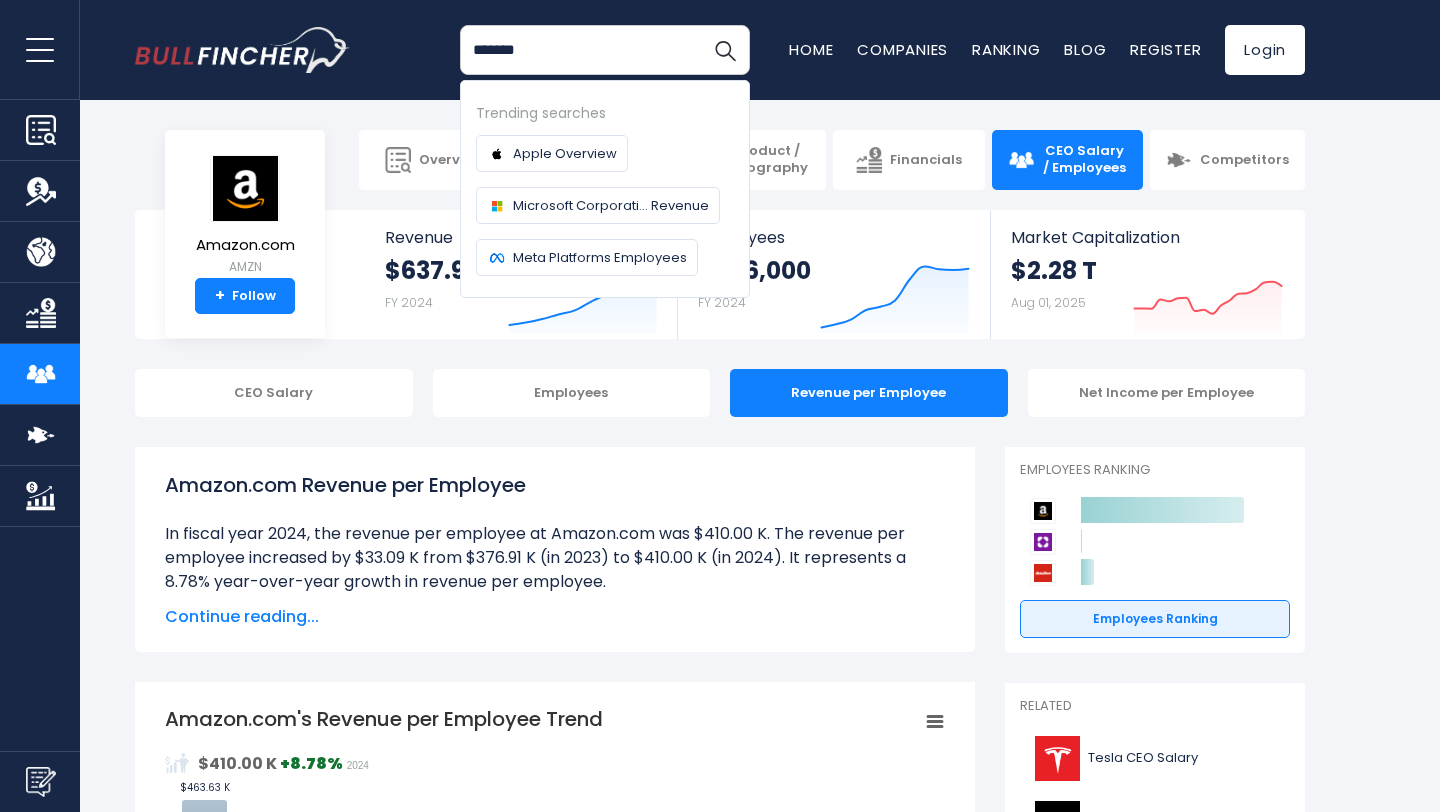 type on "*******" 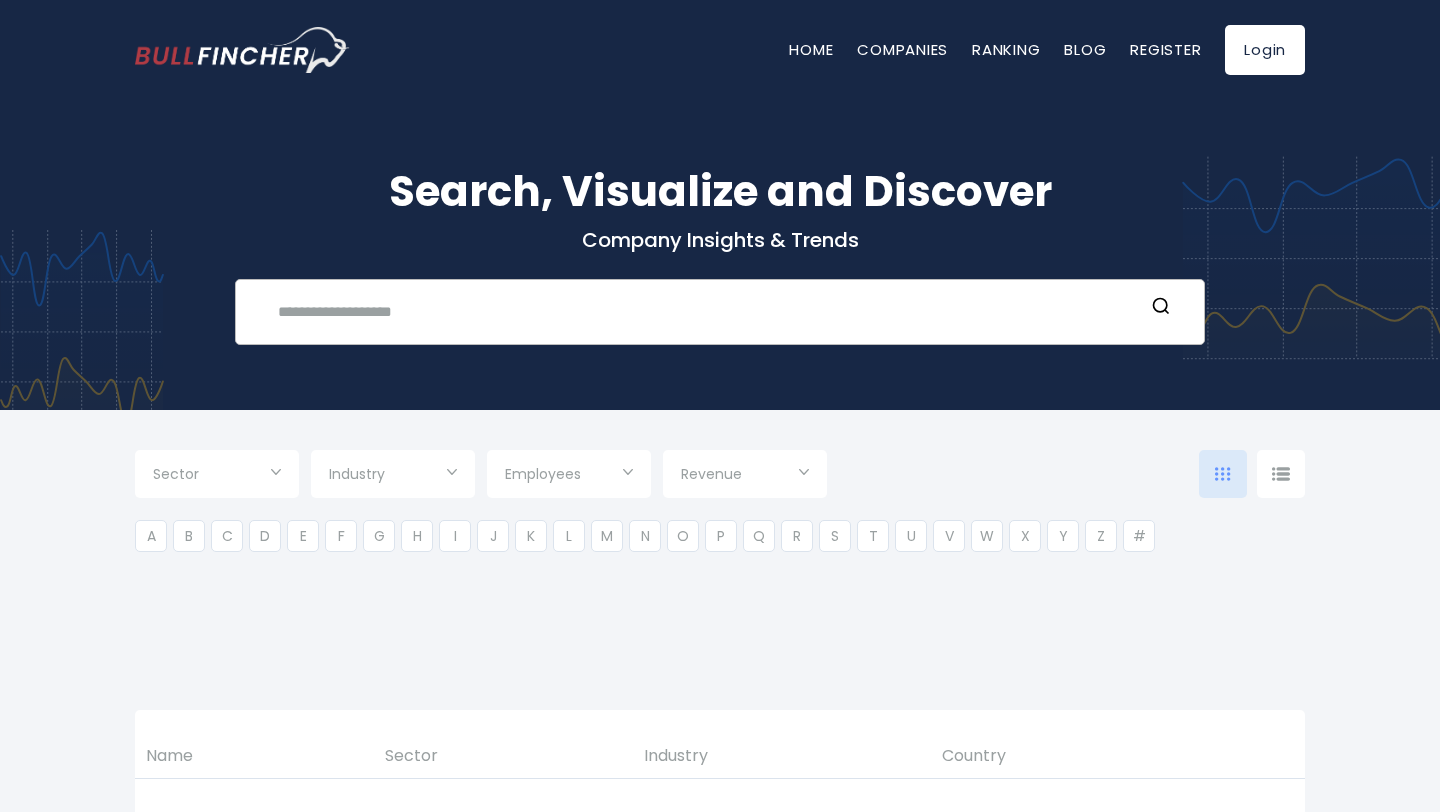 type on "***" 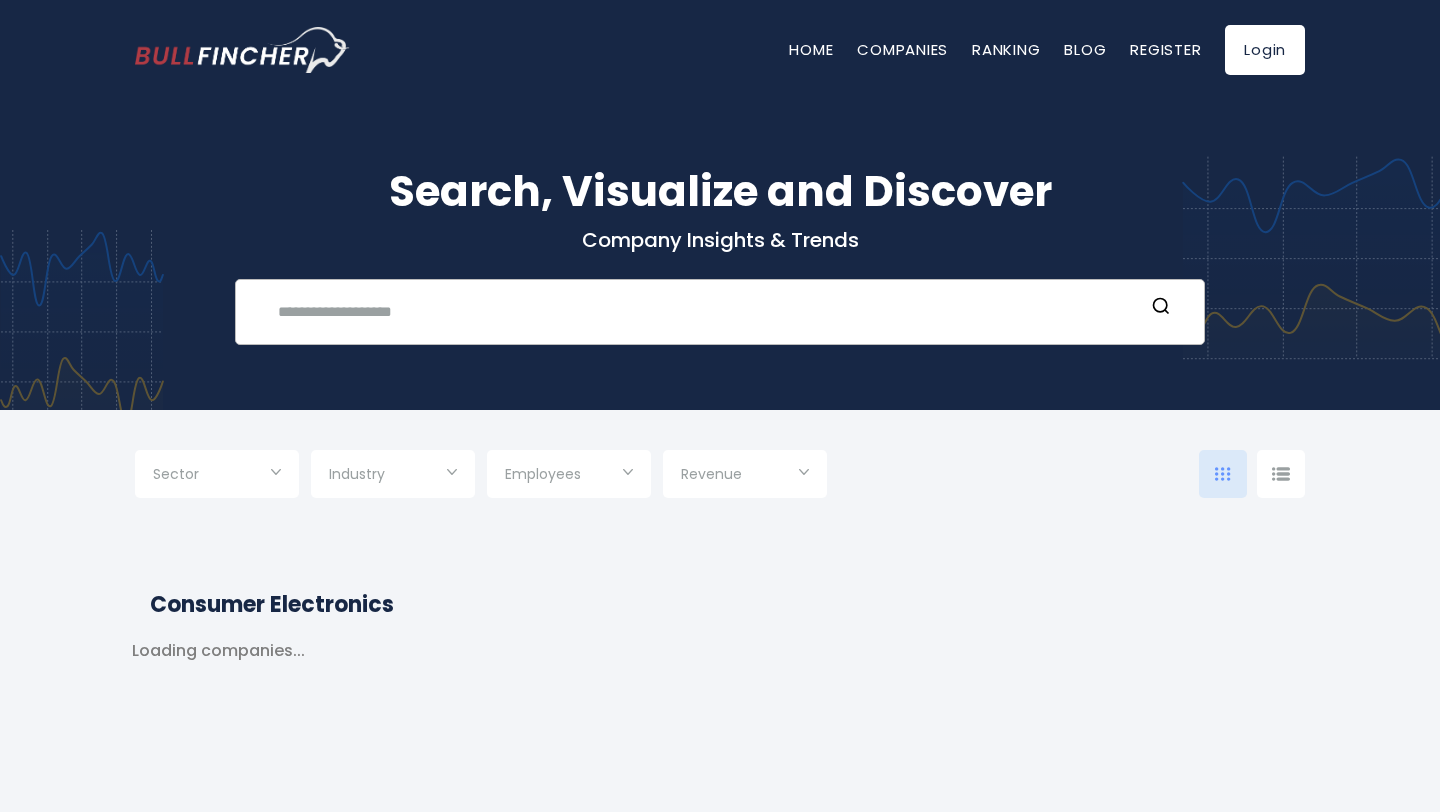 scroll, scrollTop: 0, scrollLeft: 0, axis: both 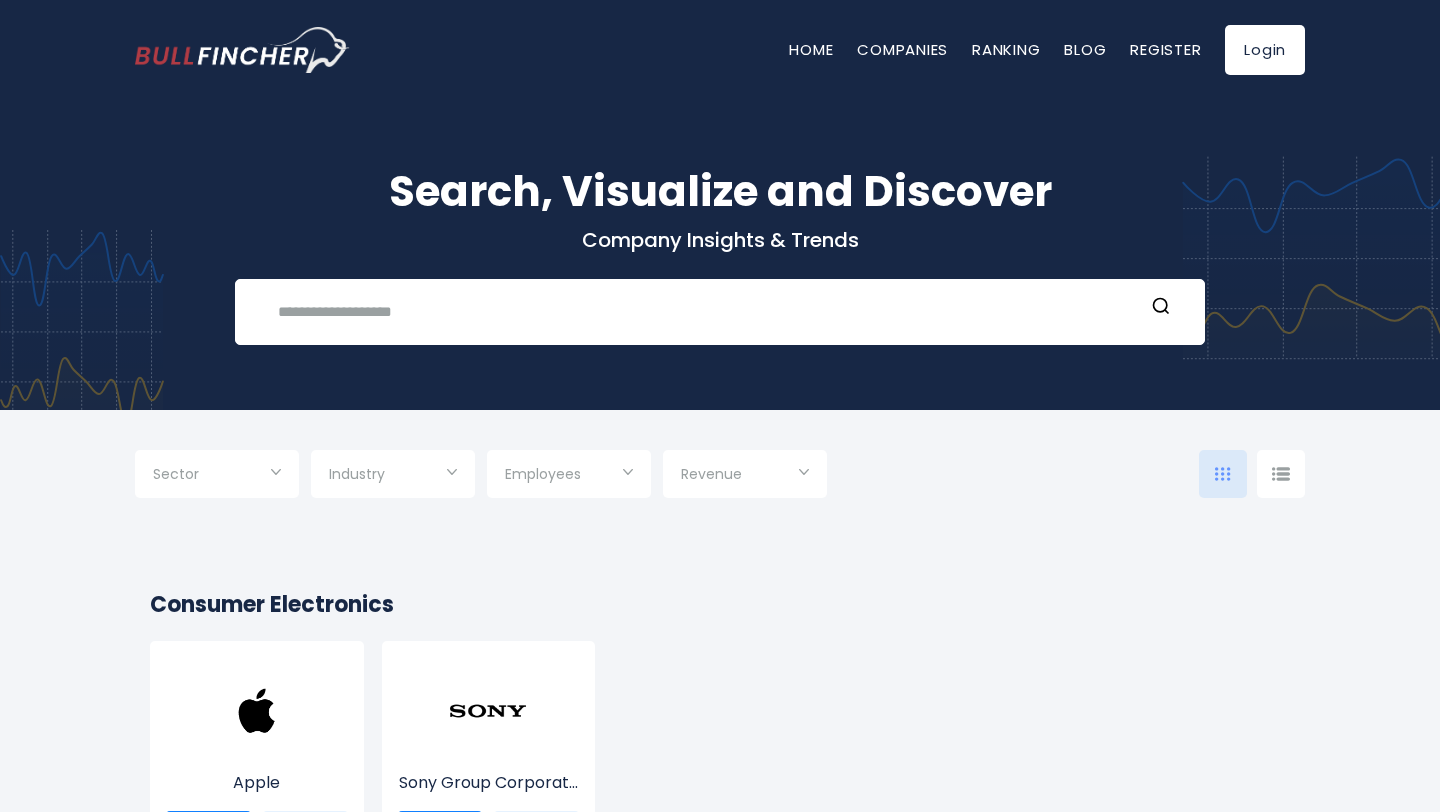 click on "Sector" at bounding box center (217, 474) 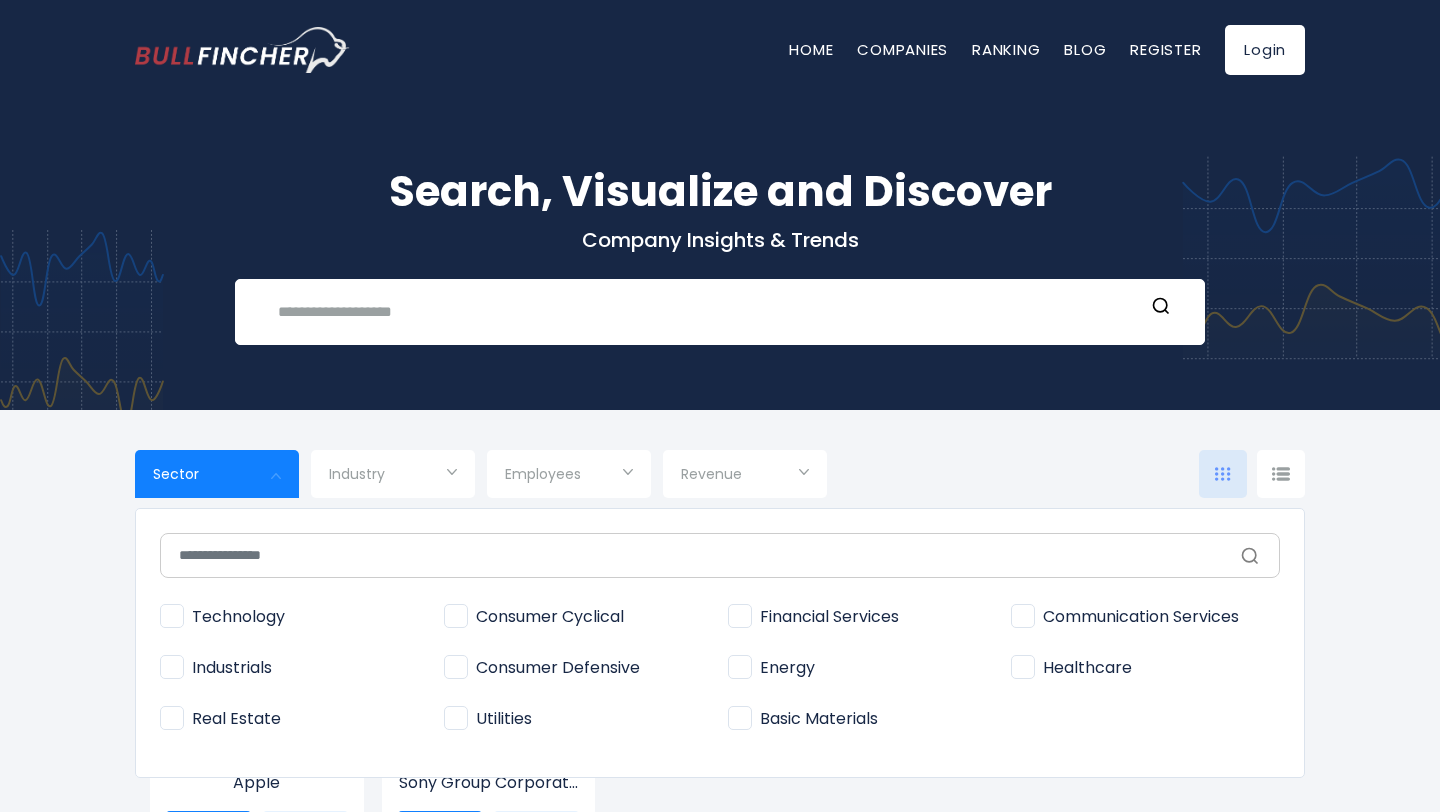click at bounding box center (720, 406) 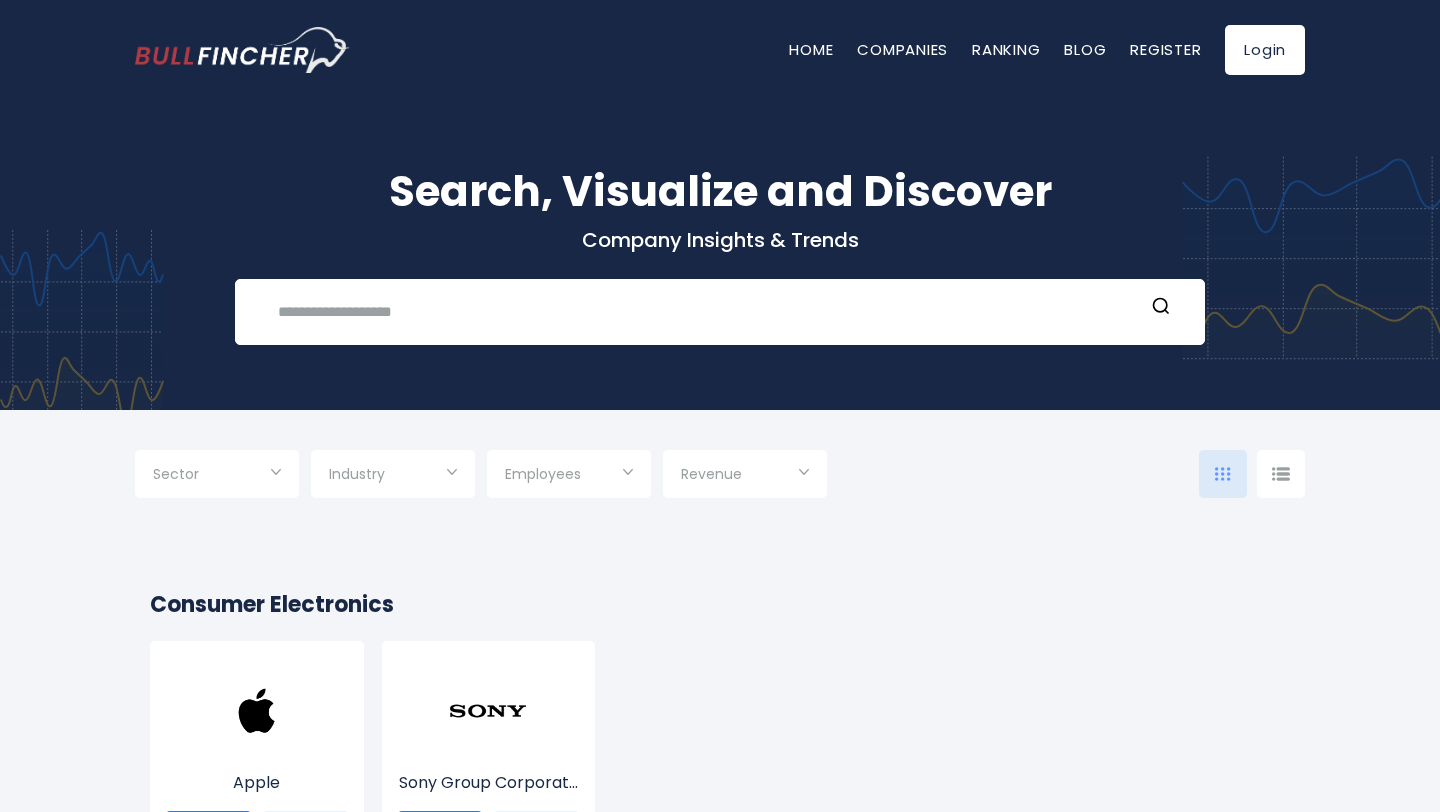 click at bounding box center [393, 476] 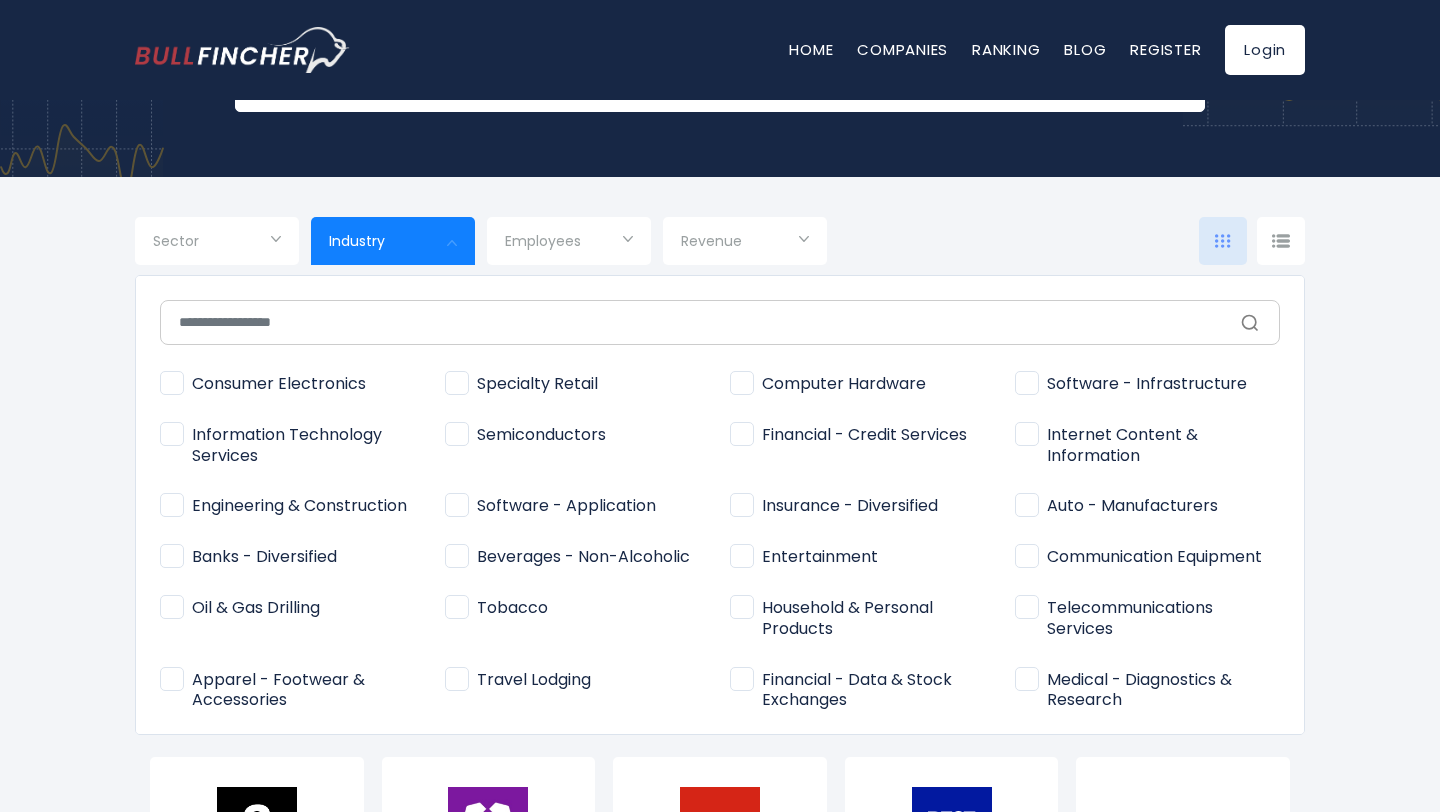scroll, scrollTop: 238, scrollLeft: 0, axis: vertical 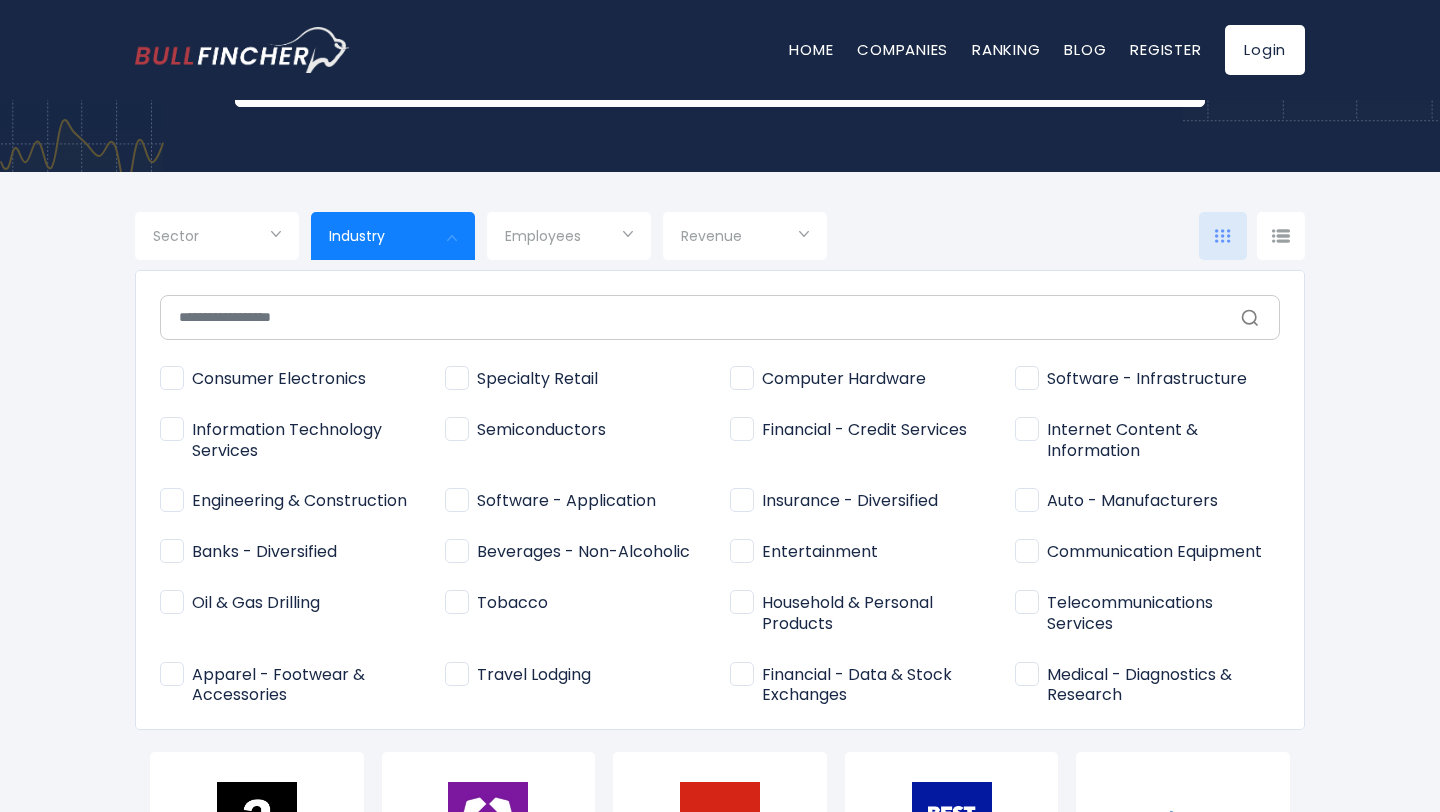 click on "Software - Infrastructure" at bounding box center (1131, 379) 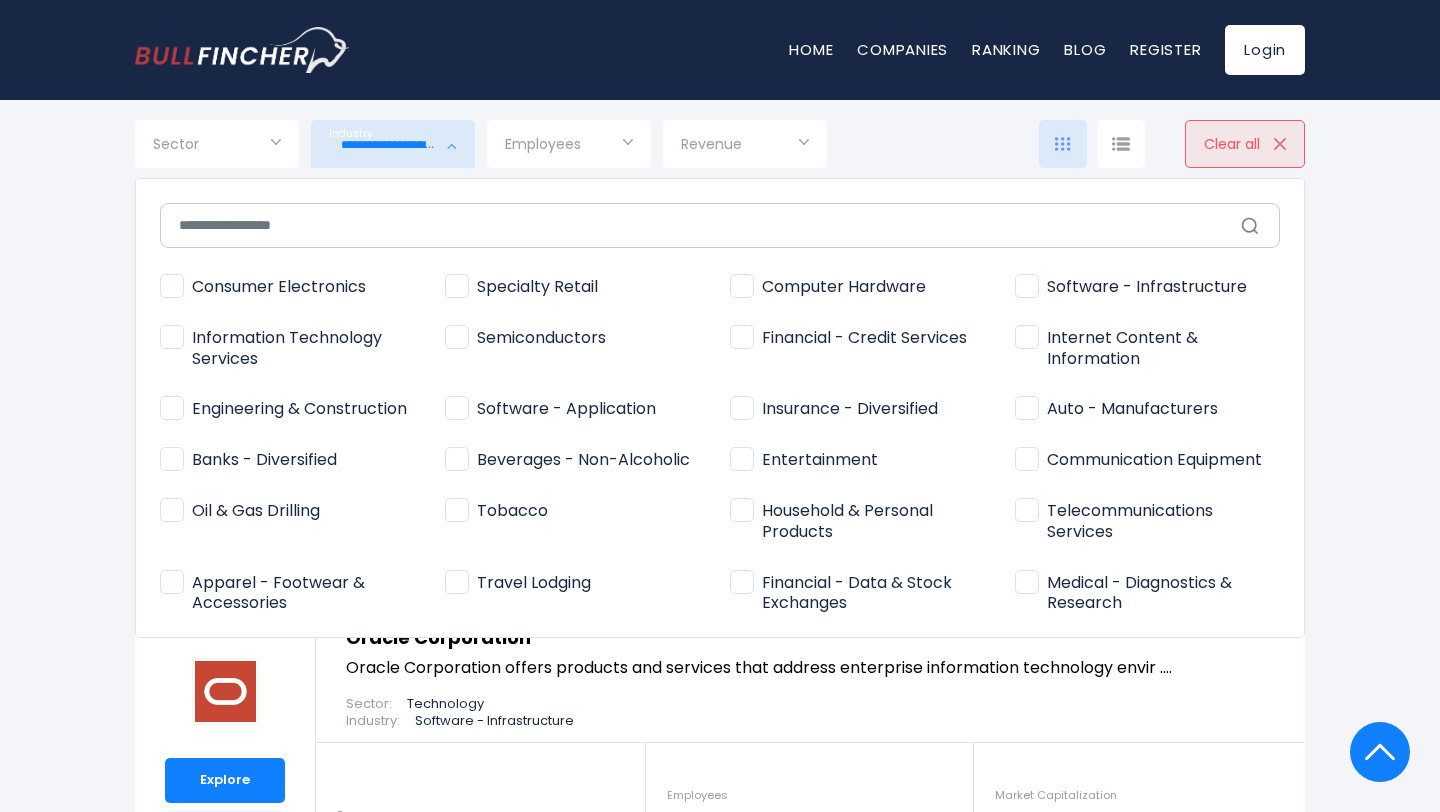 scroll, scrollTop: 779, scrollLeft: 0, axis: vertical 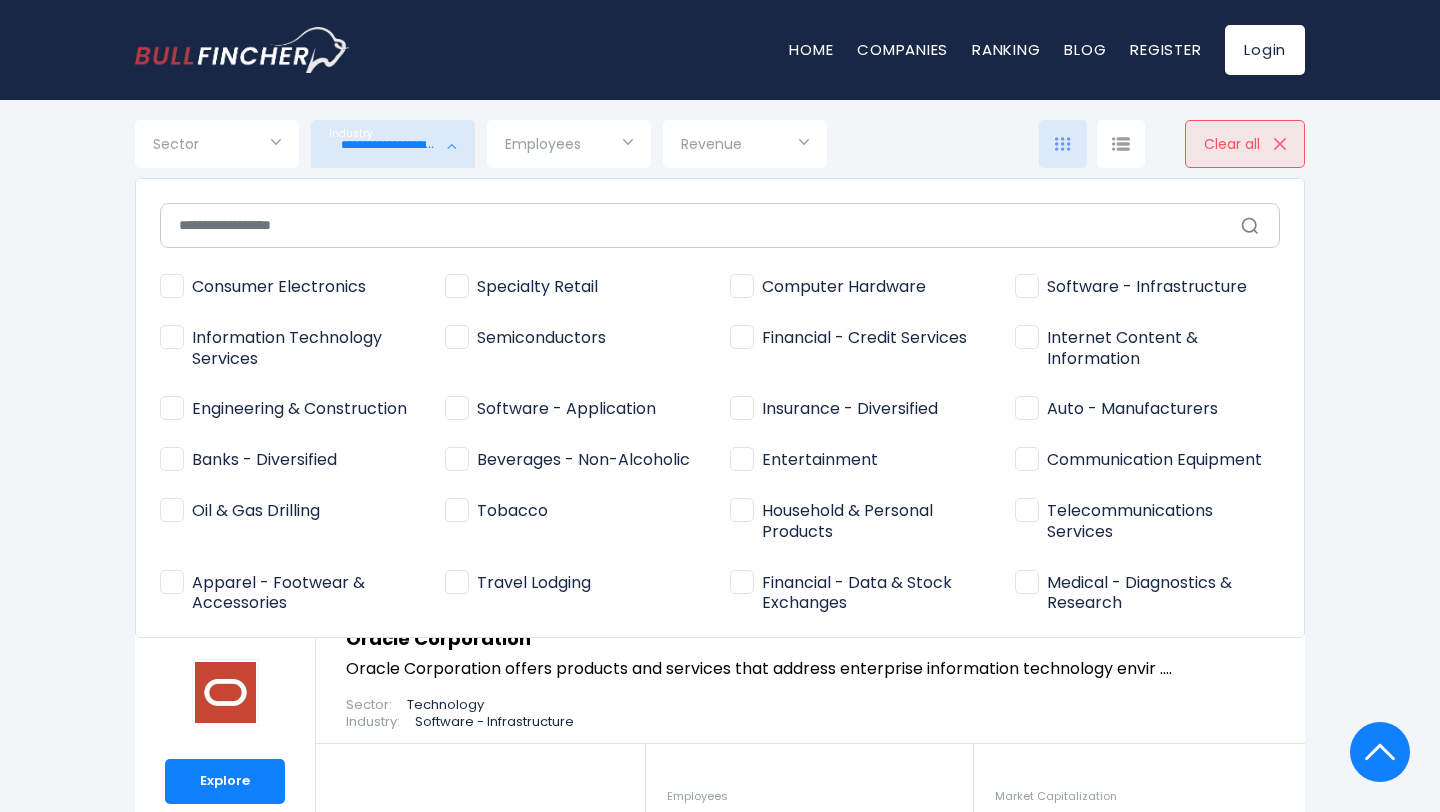 click at bounding box center (720, 406) 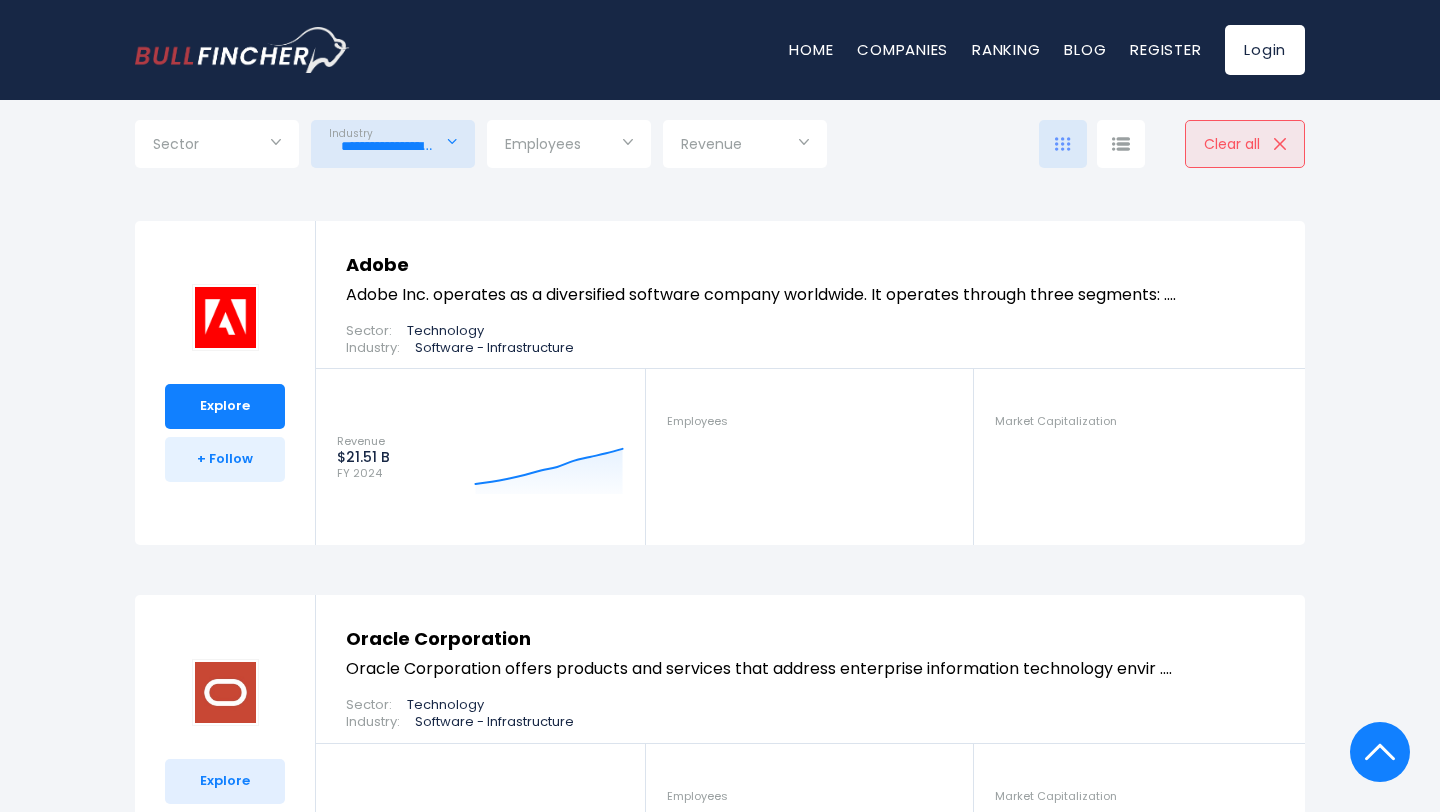 click on "Explore" at bounding box center [225, 781] 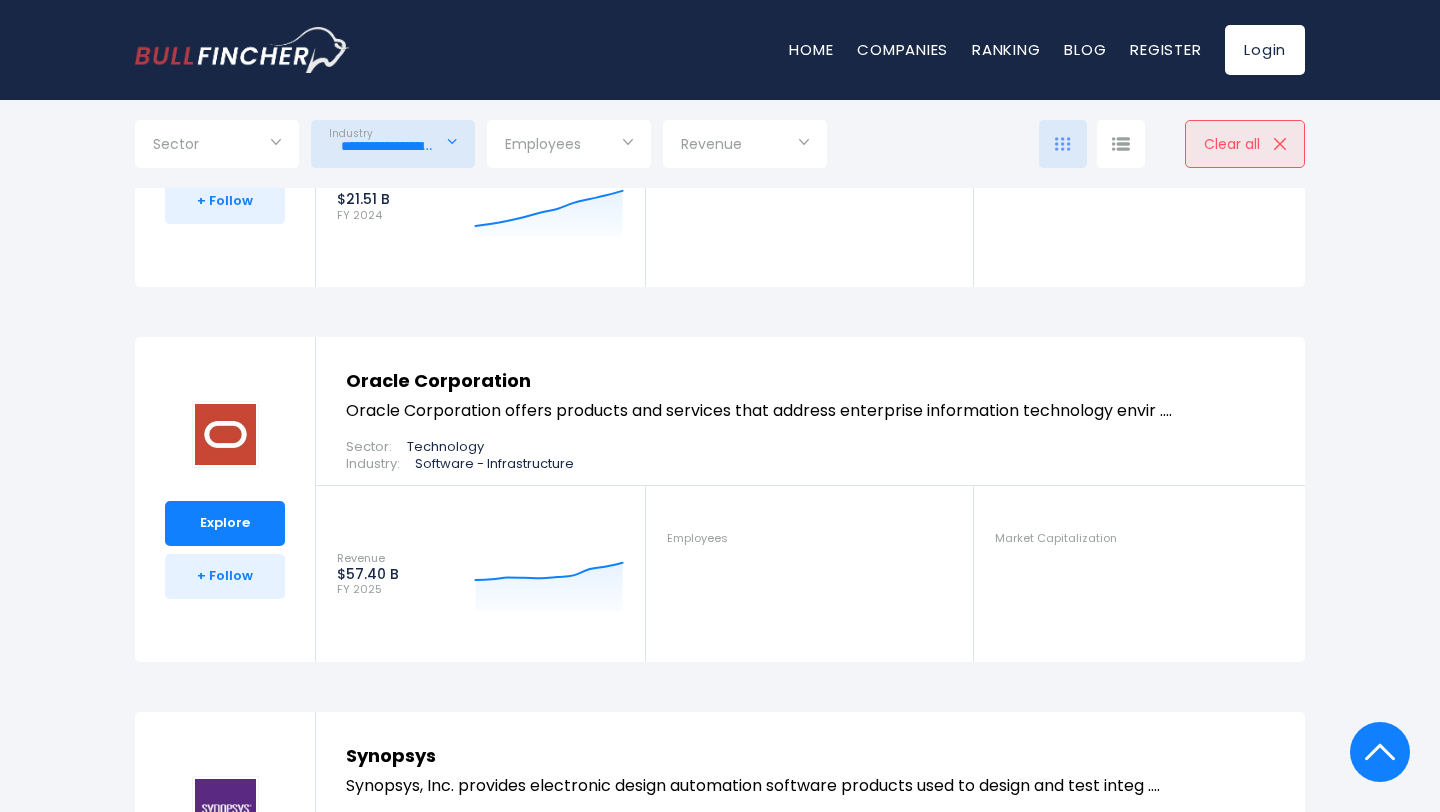 scroll, scrollTop: 1048, scrollLeft: 0, axis: vertical 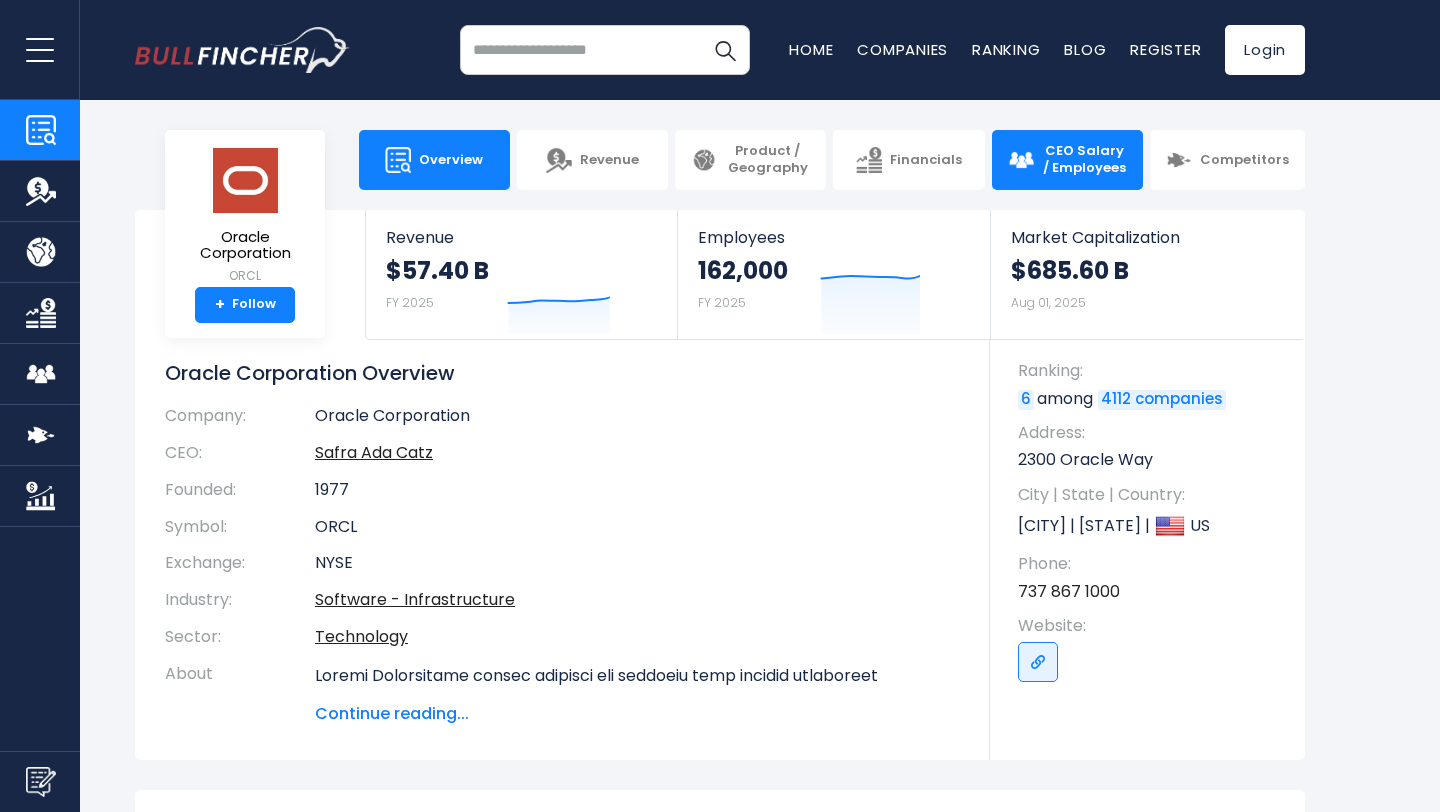 click on "CEO Salary / Employees" at bounding box center (1084, 160) 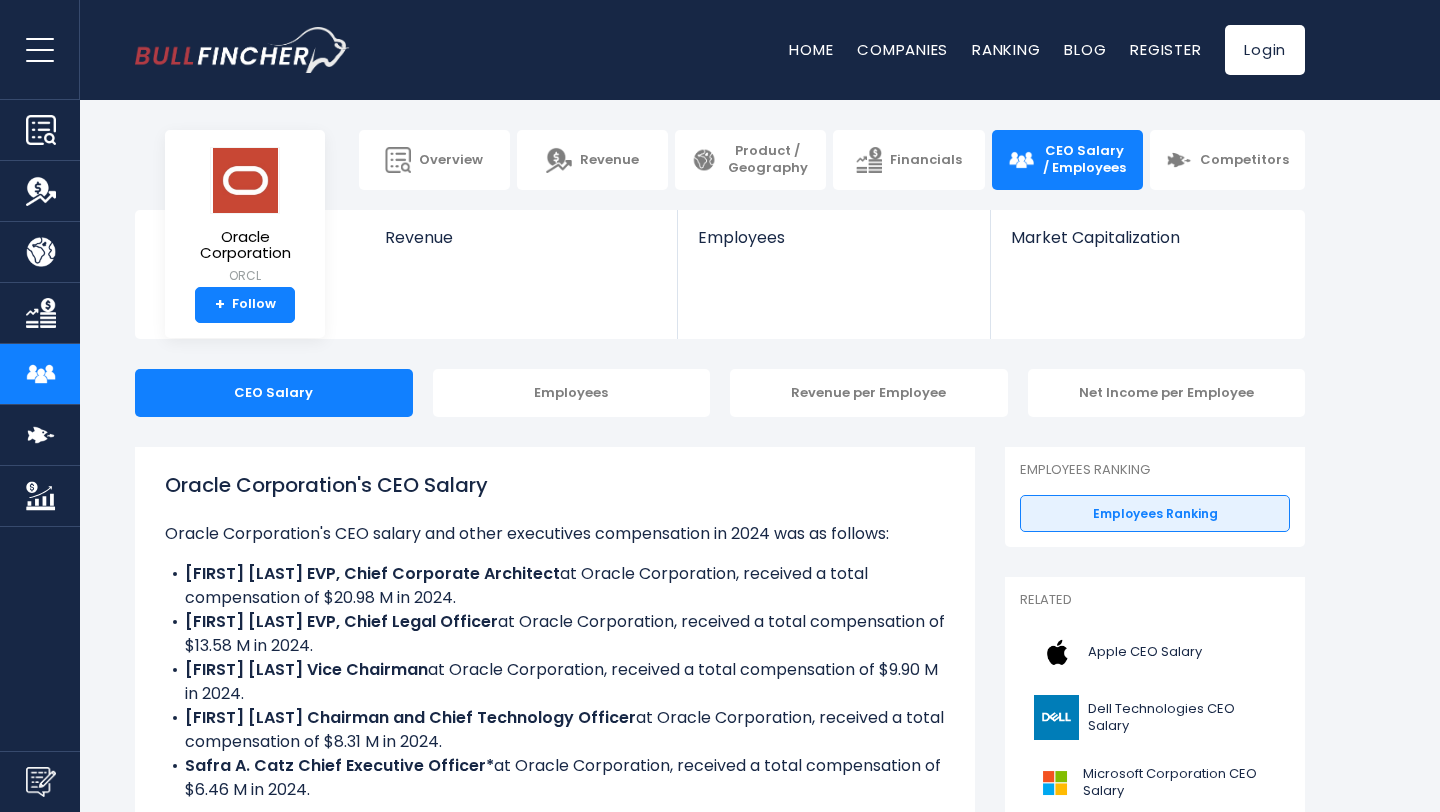 scroll, scrollTop: 0, scrollLeft: 0, axis: both 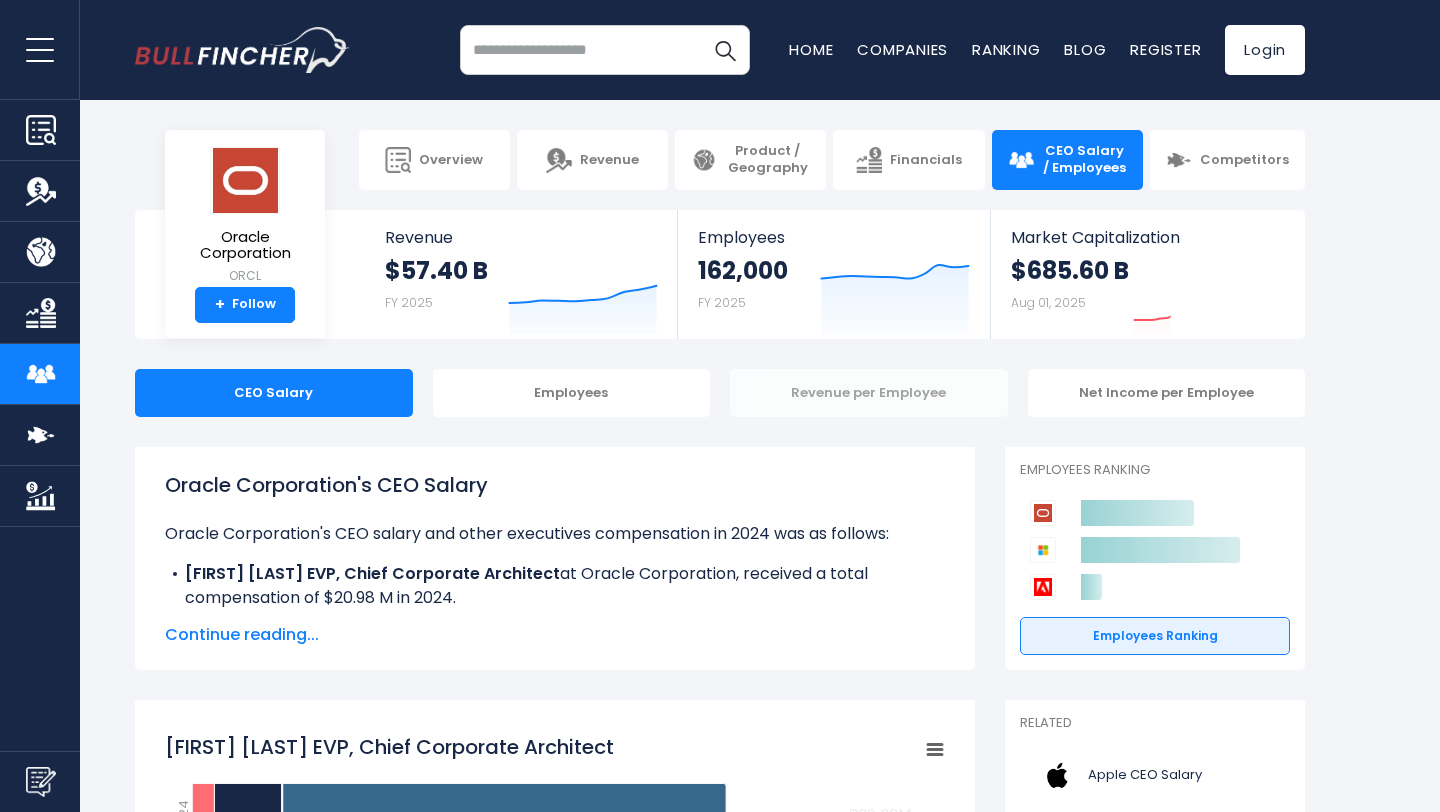 click on "Revenue per Employee" at bounding box center [869, 393] 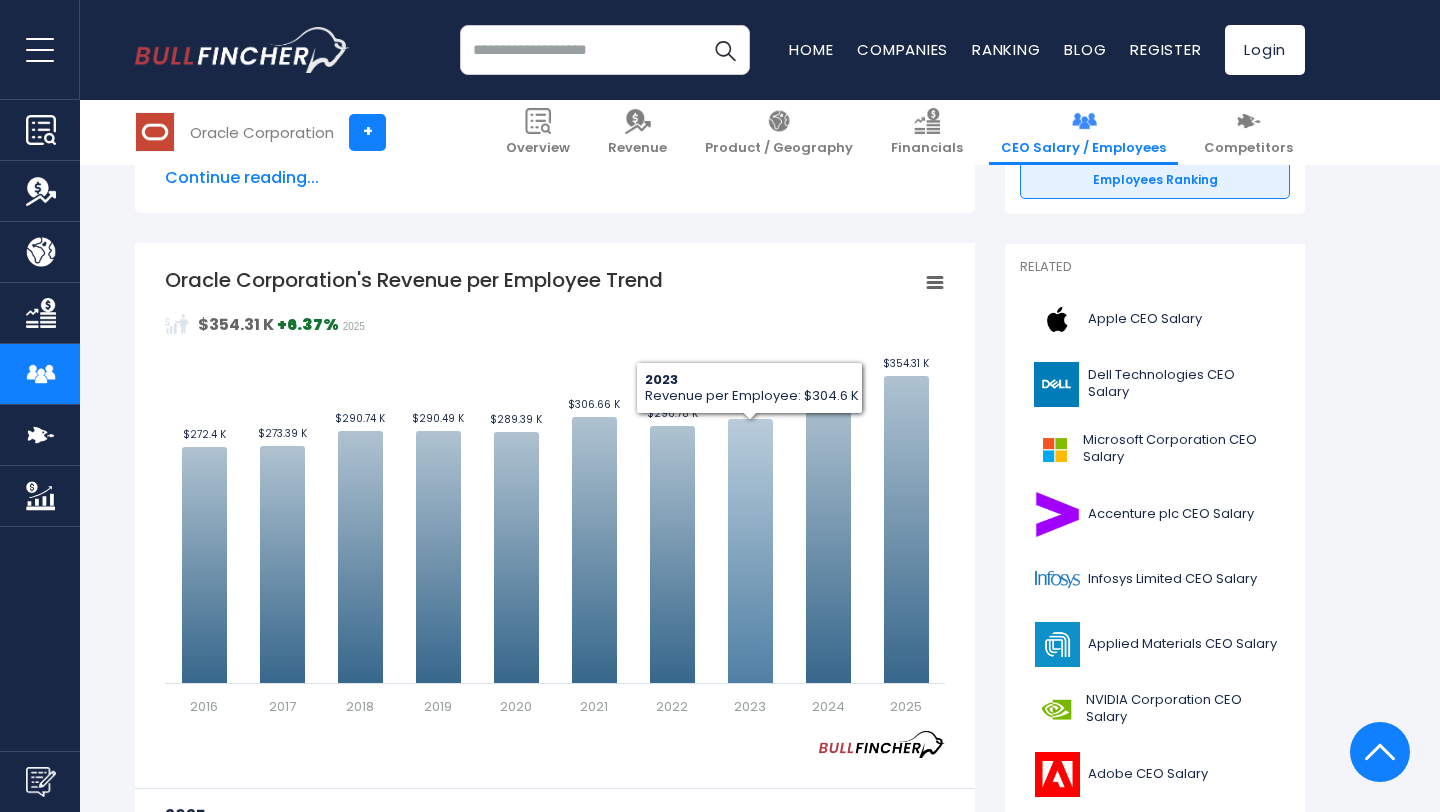 scroll, scrollTop: 445, scrollLeft: 0, axis: vertical 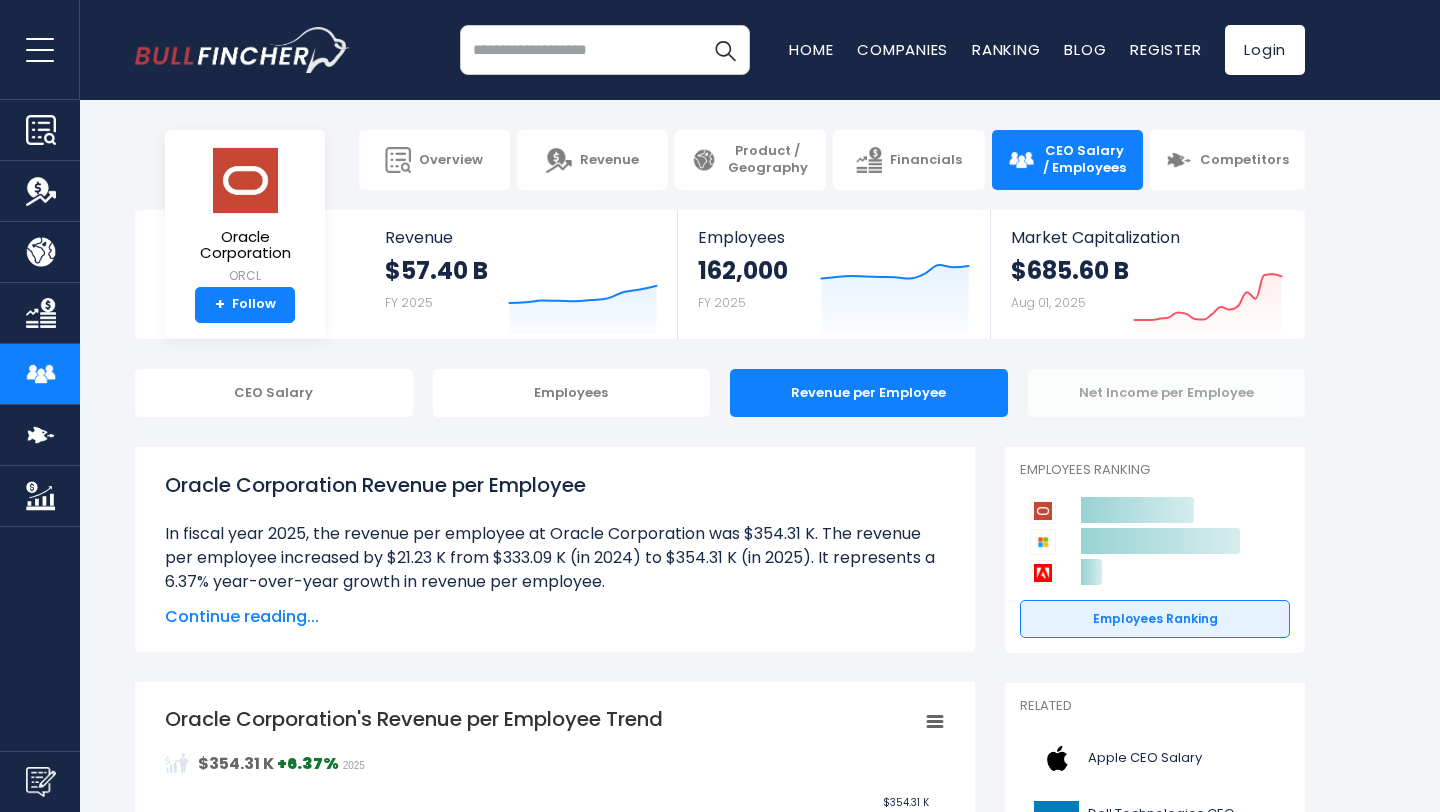 click on "Net Income per Employee" at bounding box center [1167, 393] 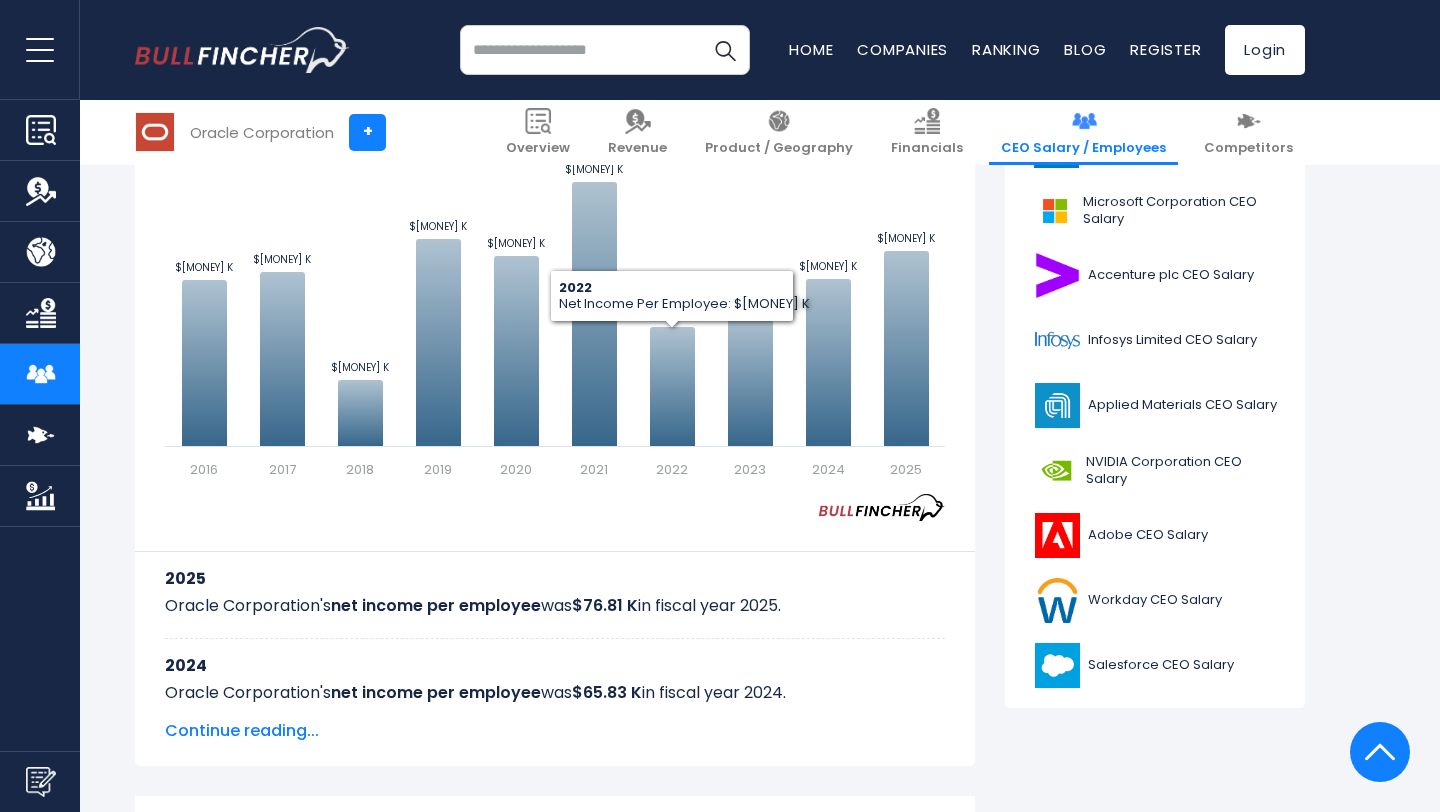scroll, scrollTop: 679, scrollLeft: 0, axis: vertical 